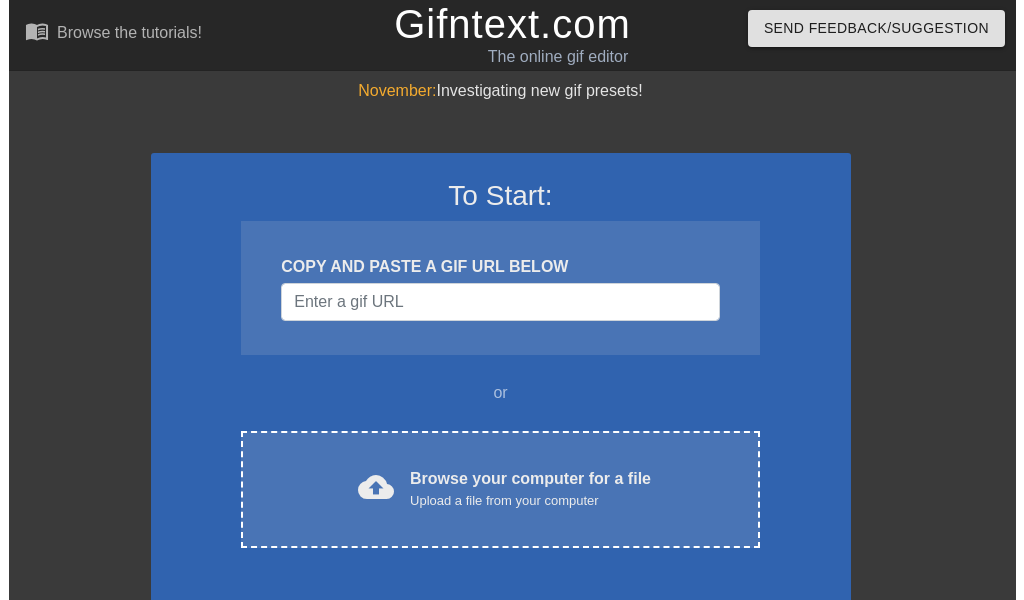 scroll, scrollTop: 0, scrollLeft: 0, axis: both 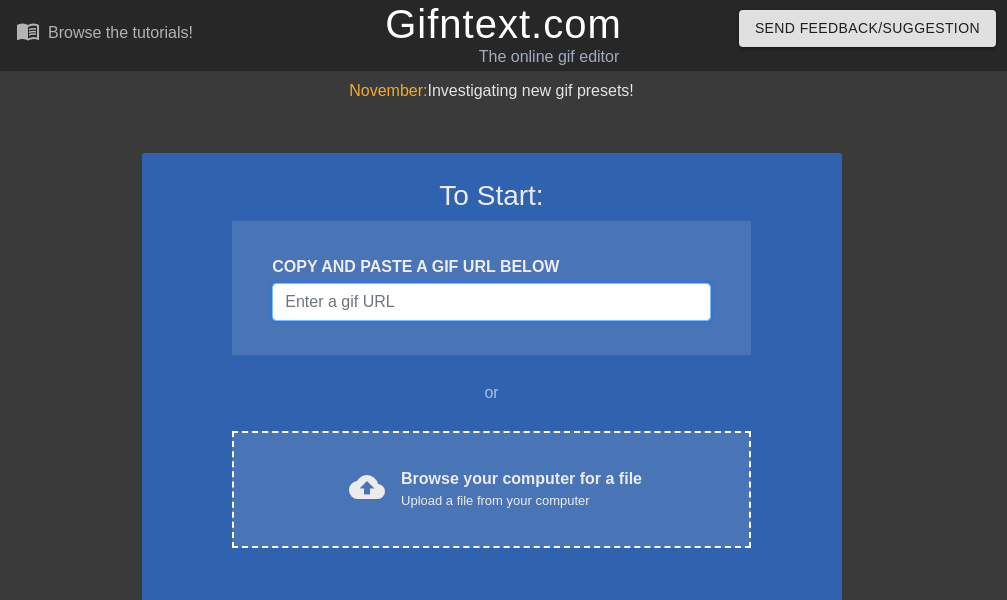 click at bounding box center [491, 302] 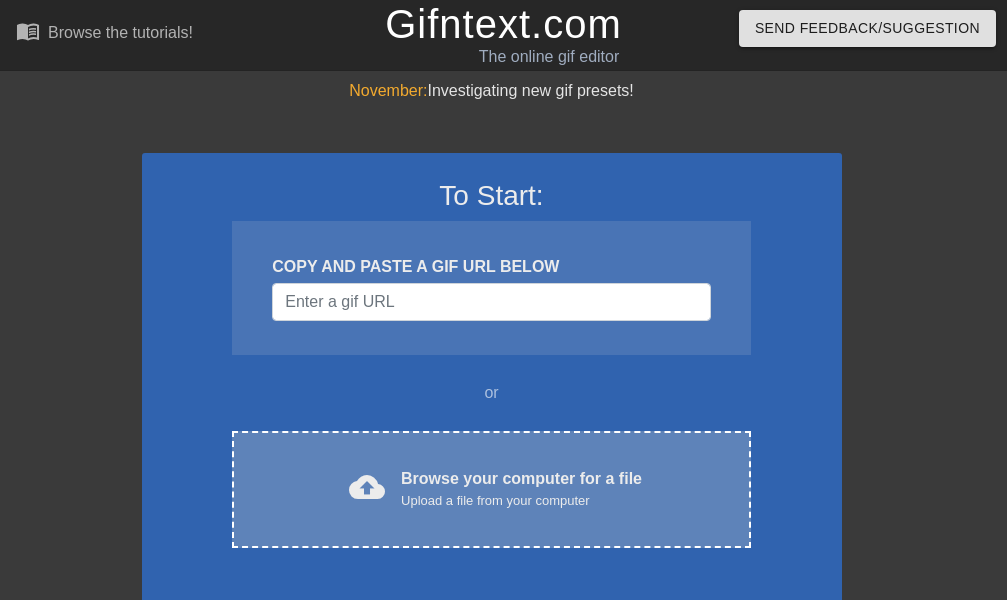 click on "Upload a file from your computer" at bounding box center [521, 501] 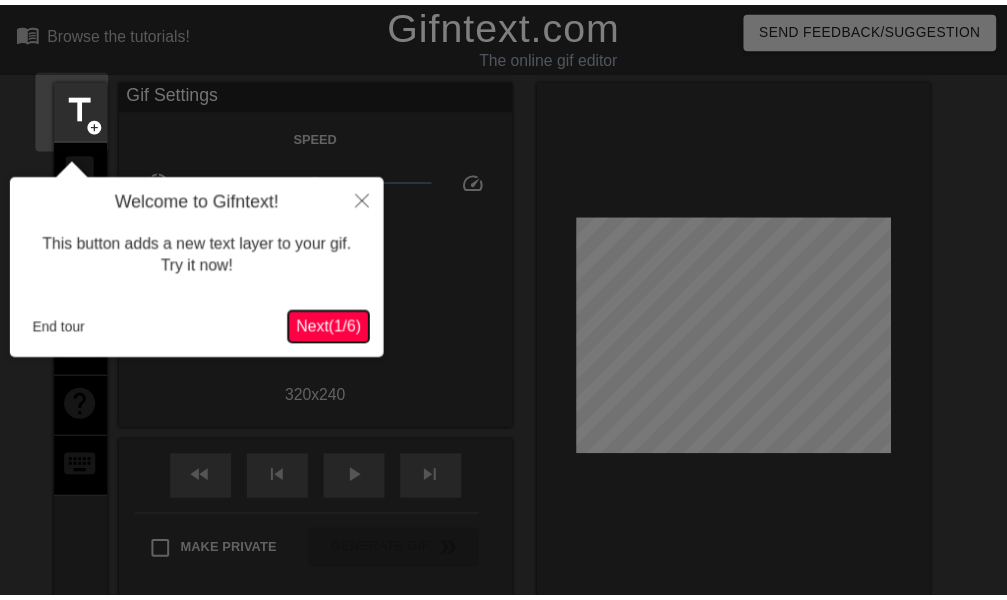 scroll, scrollTop: 49, scrollLeft: 0, axis: vertical 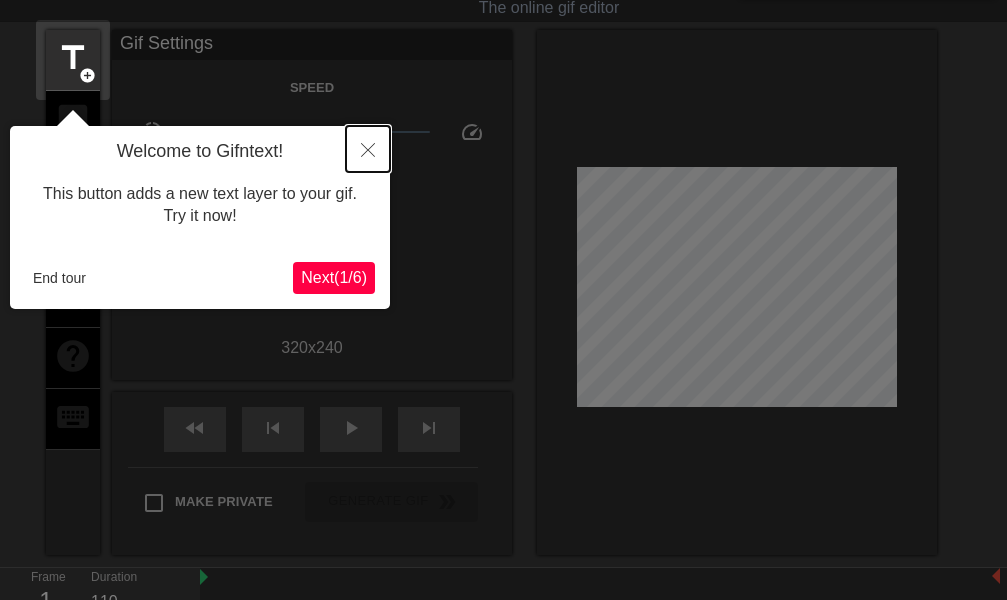 click 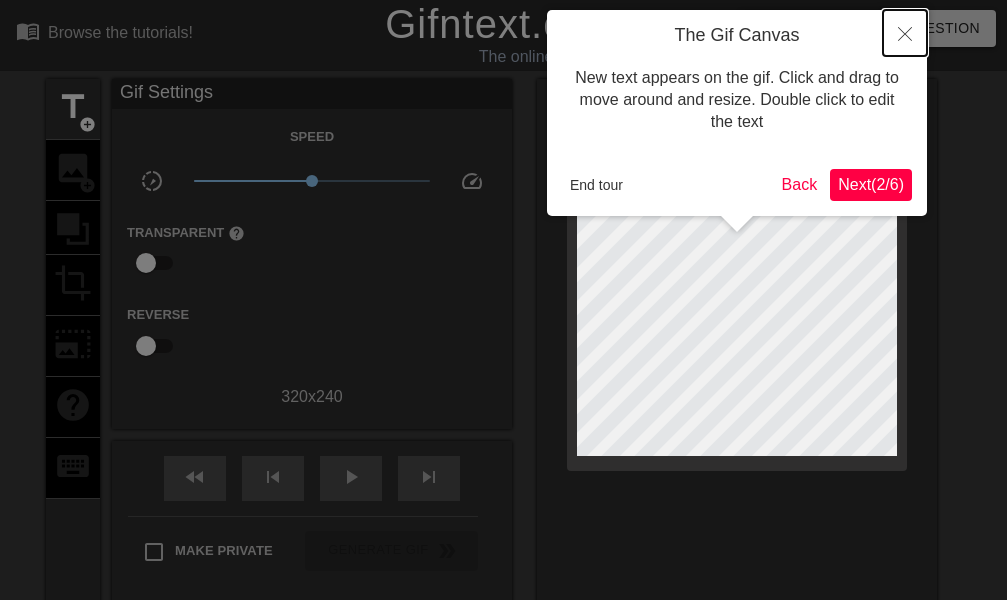 click 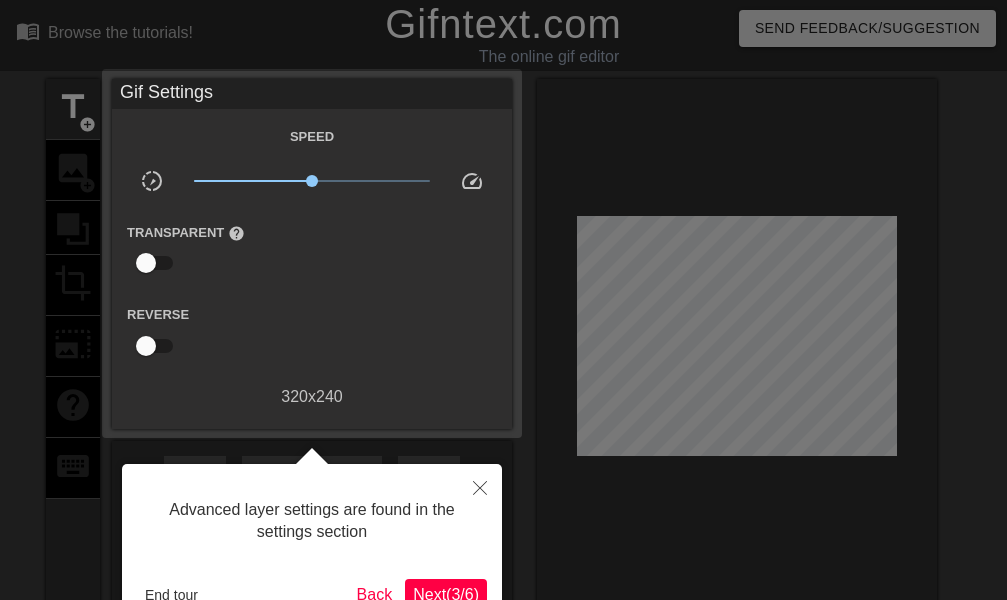 scroll, scrollTop: 49, scrollLeft: 0, axis: vertical 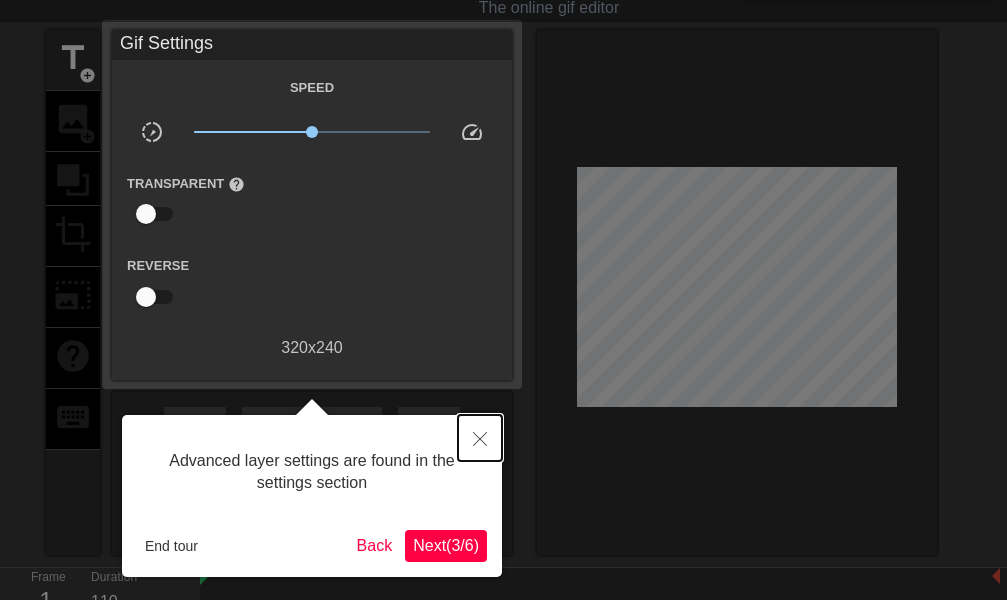 click 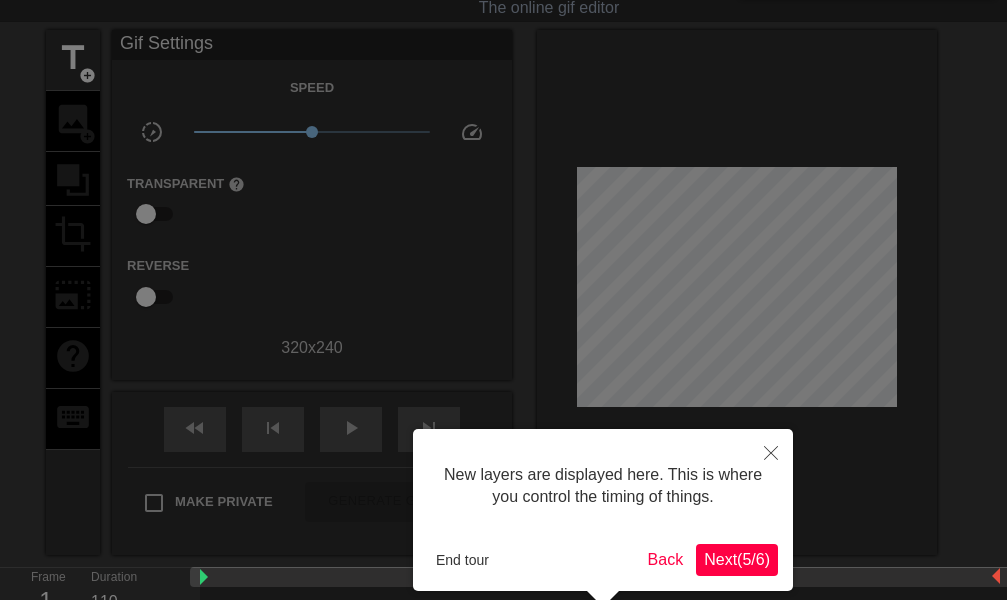 scroll, scrollTop: 17, scrollLeft: 0, axis: vertical 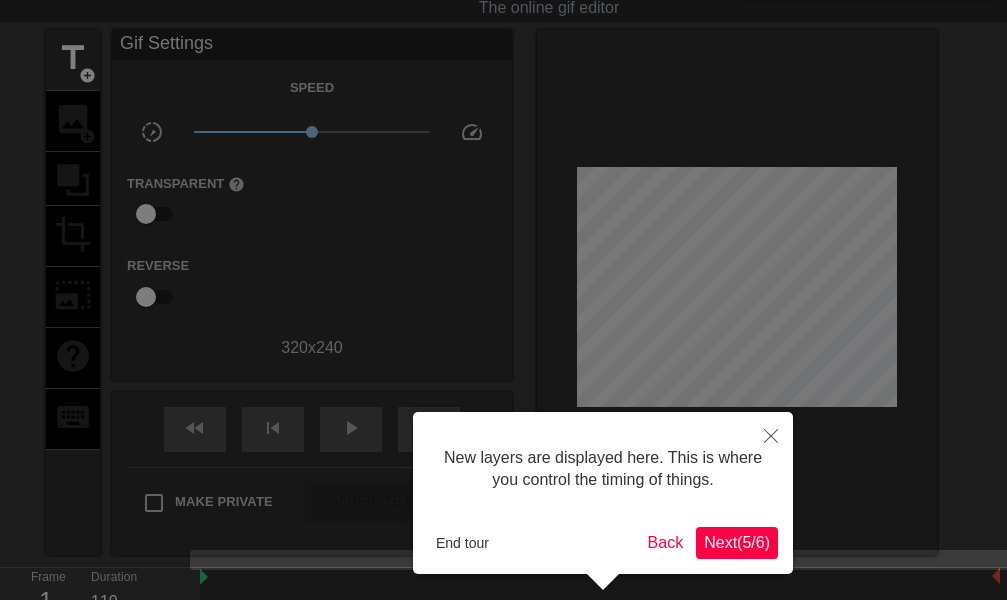 click on "Next  ( 5 / 6 )" at bounding box center [737, 542] 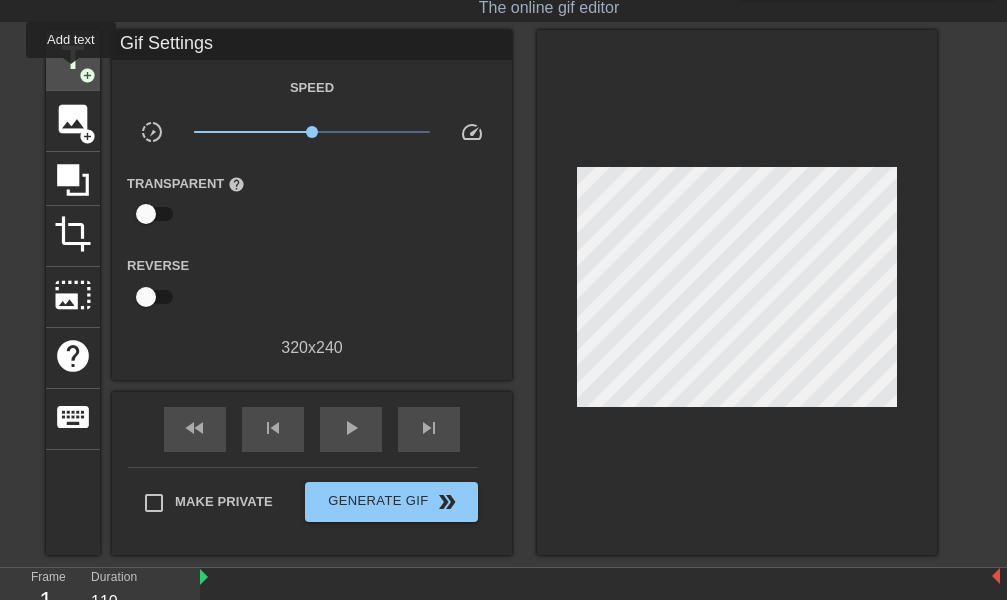 click on "title" at bounding box center [73, 58] 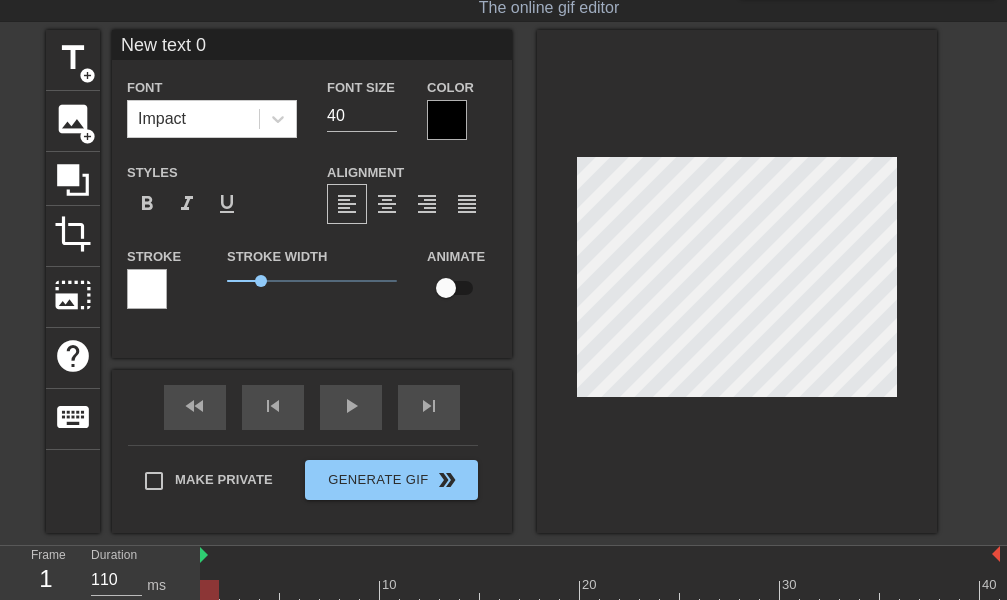click on "Color" at bounding box center (462, 107) 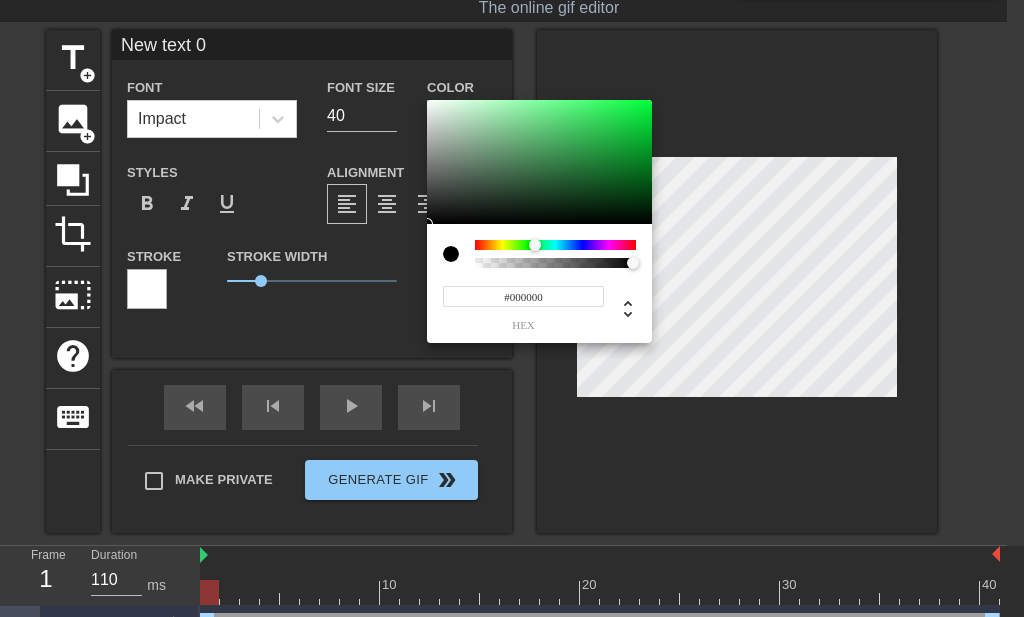 drag, startPoint x: 479, startPoint y: 247, endPoint x: 535, endPoint y: 247, distance: 56 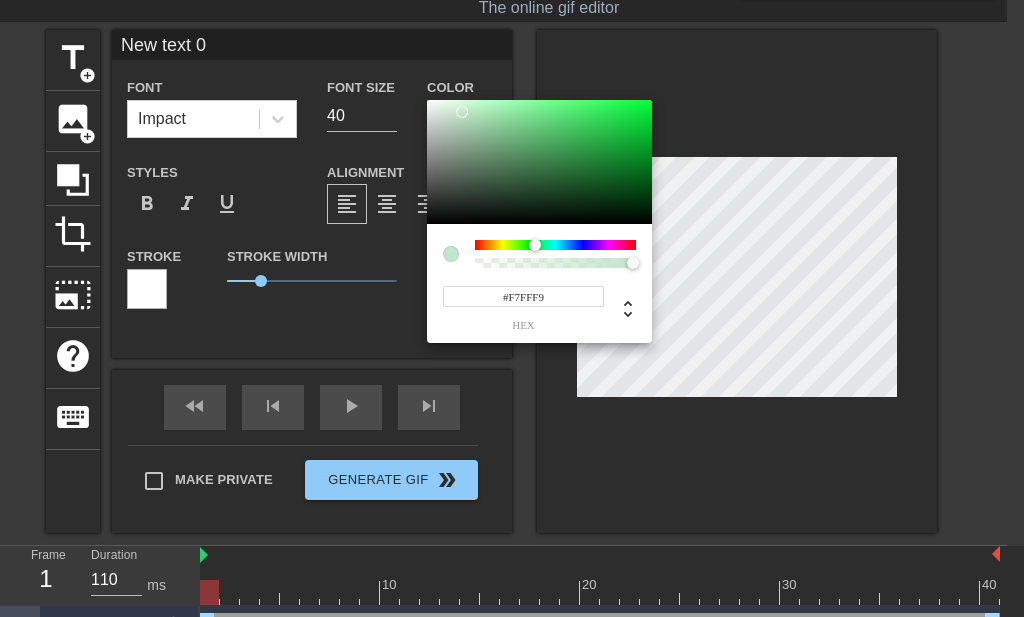 type on "#FFFFFF" 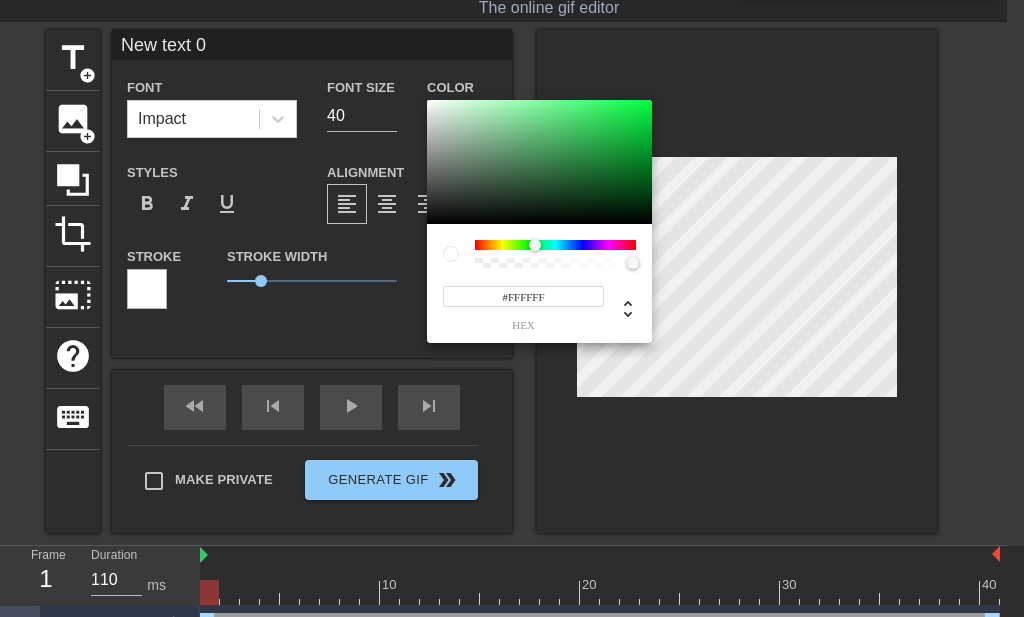 drag, startPoint x: 536, startPoint y: 154, endPoint x: 424, endPoint y: 93, distance: 127.53431 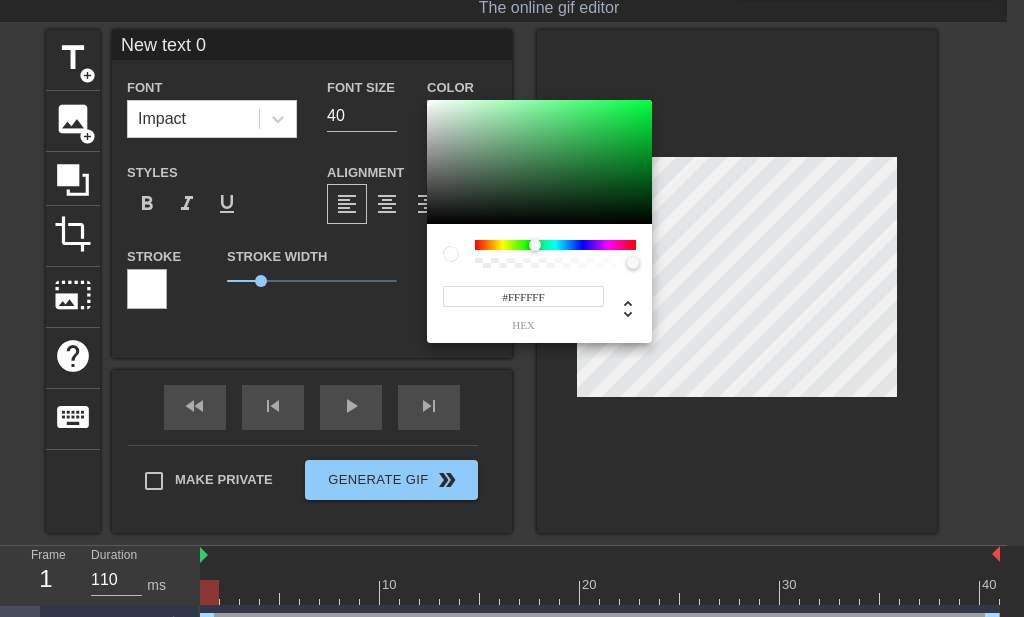click on "#FFFFFF" at bounding box center [523, 296] 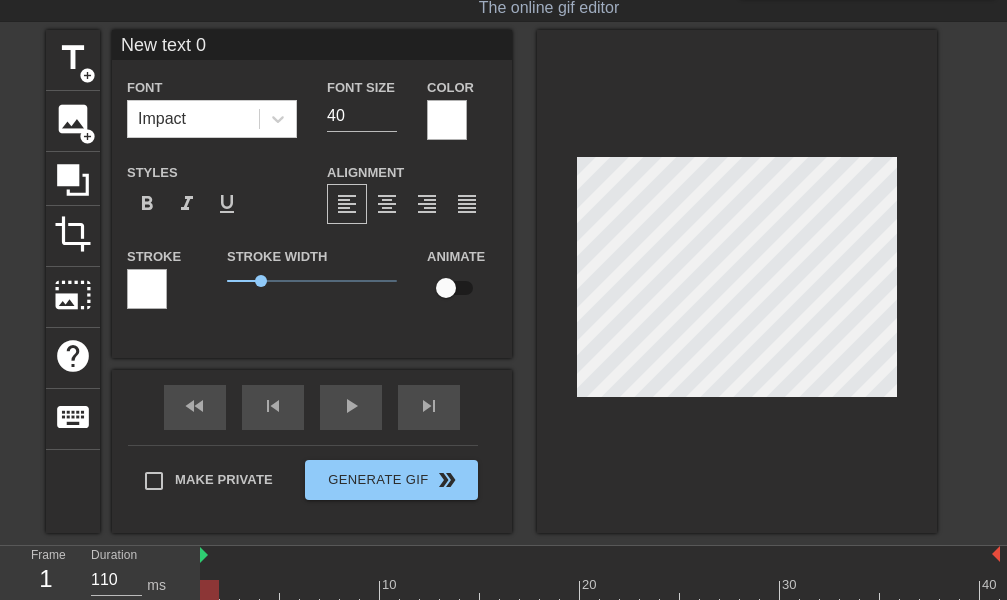 scroll, scrollTop: 0, scrollLeft: 3, axis: horizontal 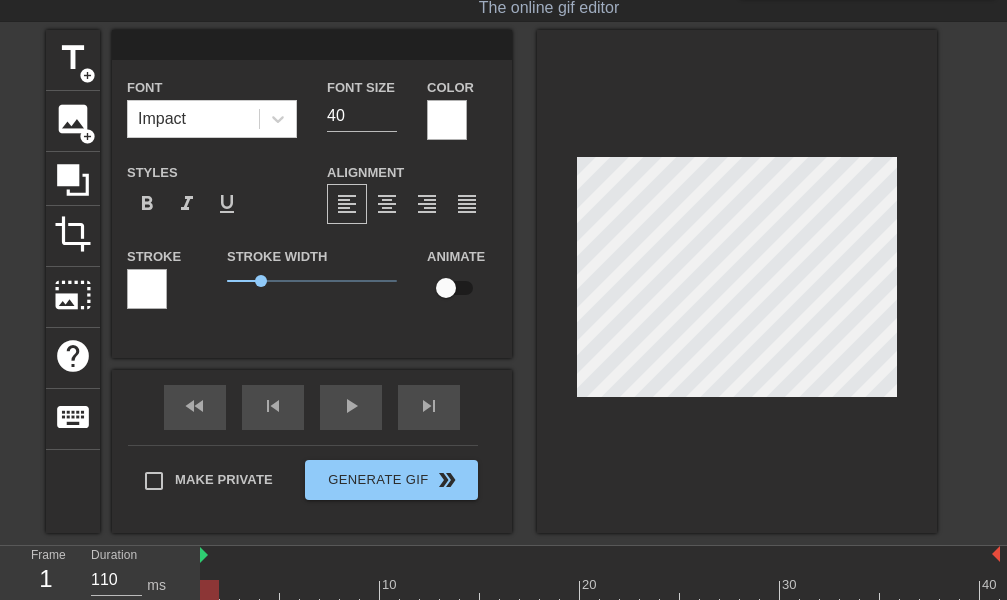 paste on "[NAME]" 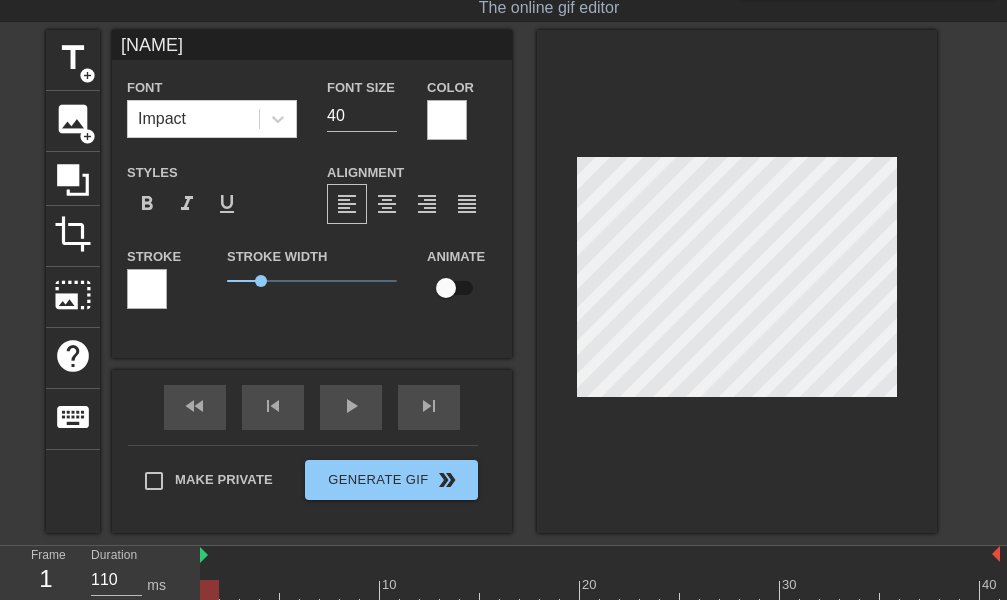 scroll, scrollTop: 0, scrollLeft: 2, axis: horizontal 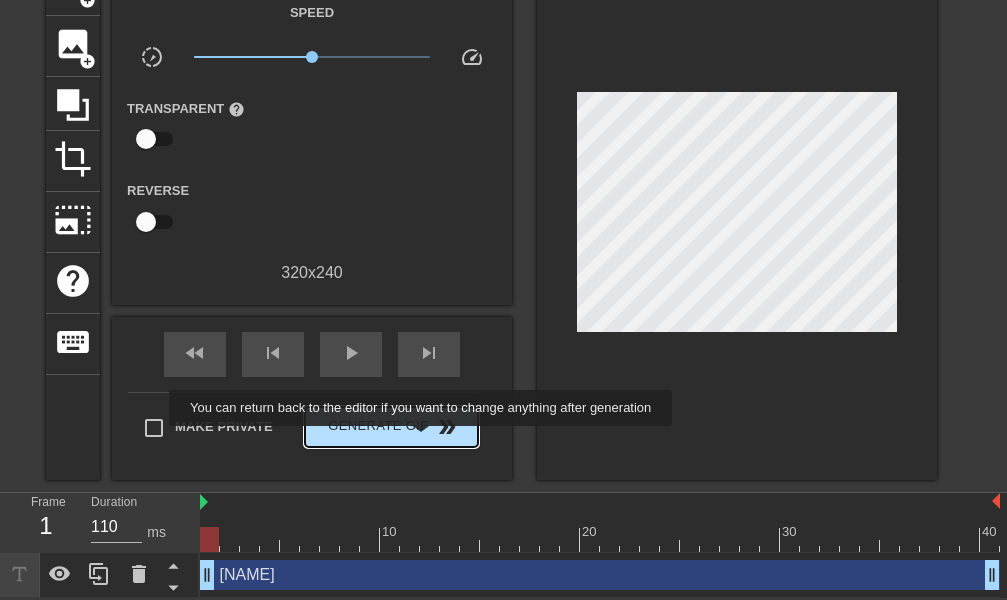 click on "Generate Gif double_arrow" at bounding box center (391, 427) 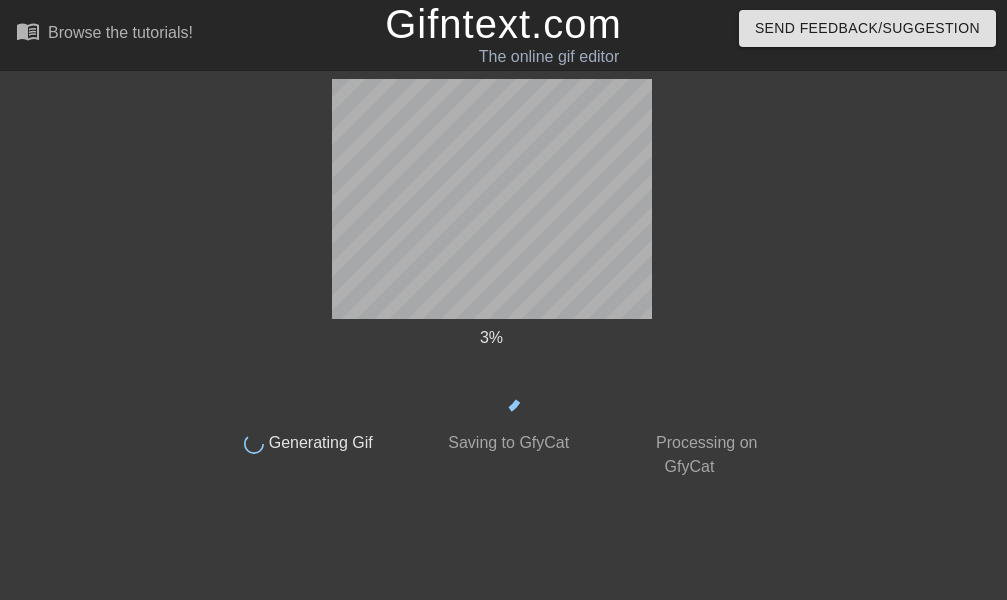 scroll, scrollTop: 0, scrollLeft: 0, axis: both 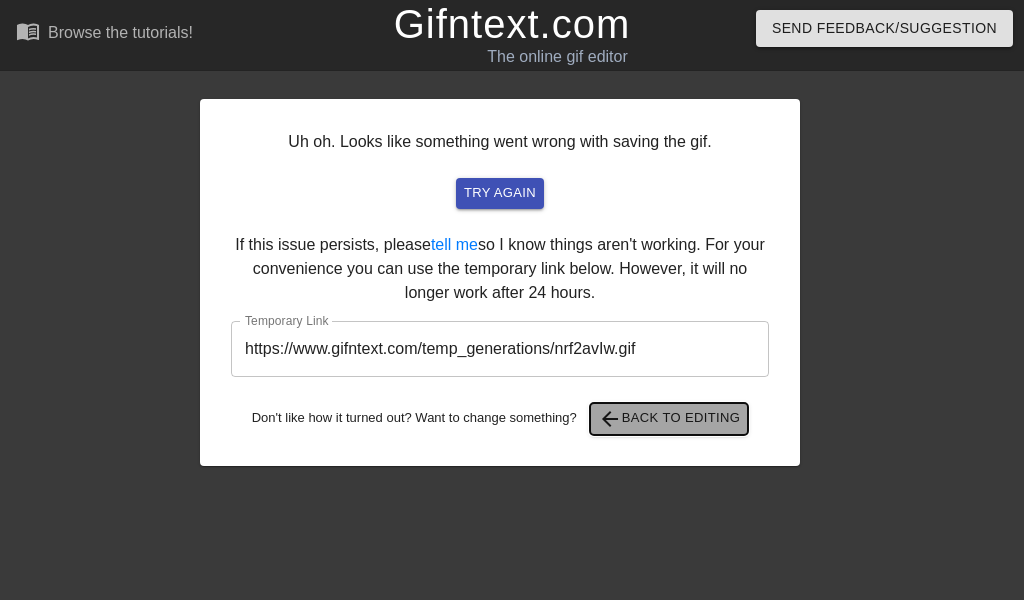 click on "arrow_back Back to Editing" at bounding box center (669, 419) 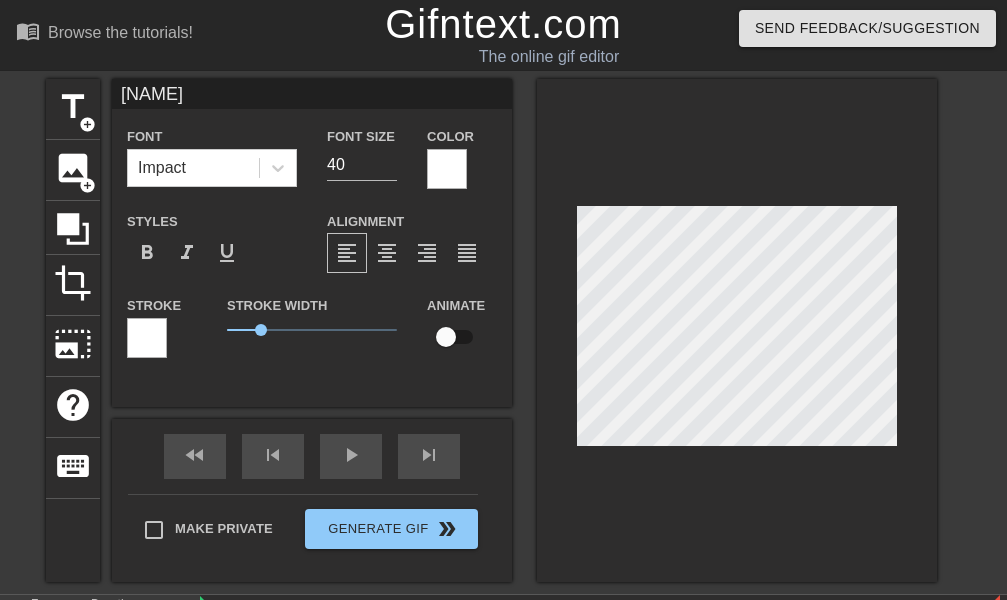 click at bounding box center [737, 330] 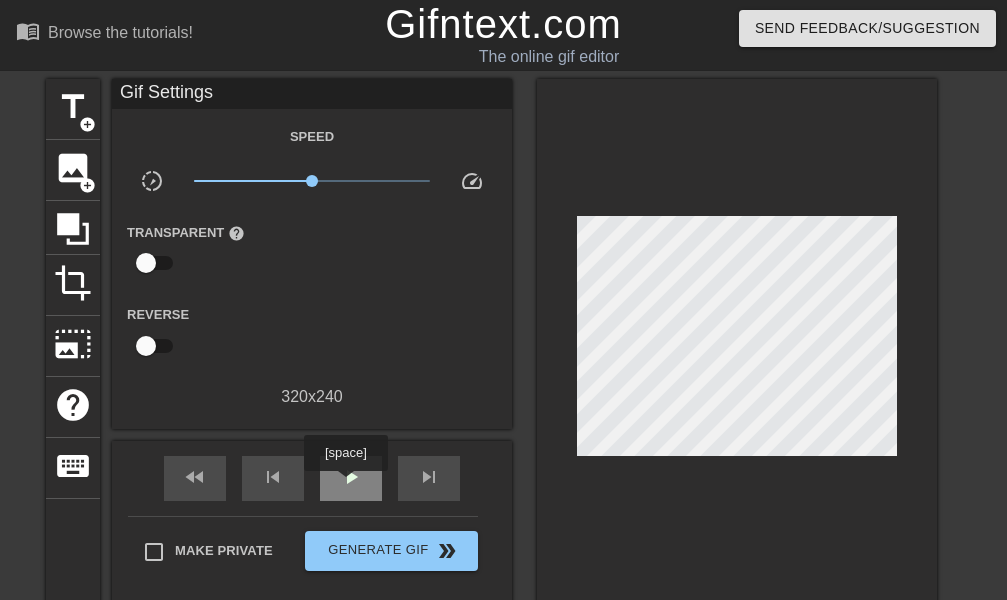 click on "play_arrow" at bounding box center [351, 477] 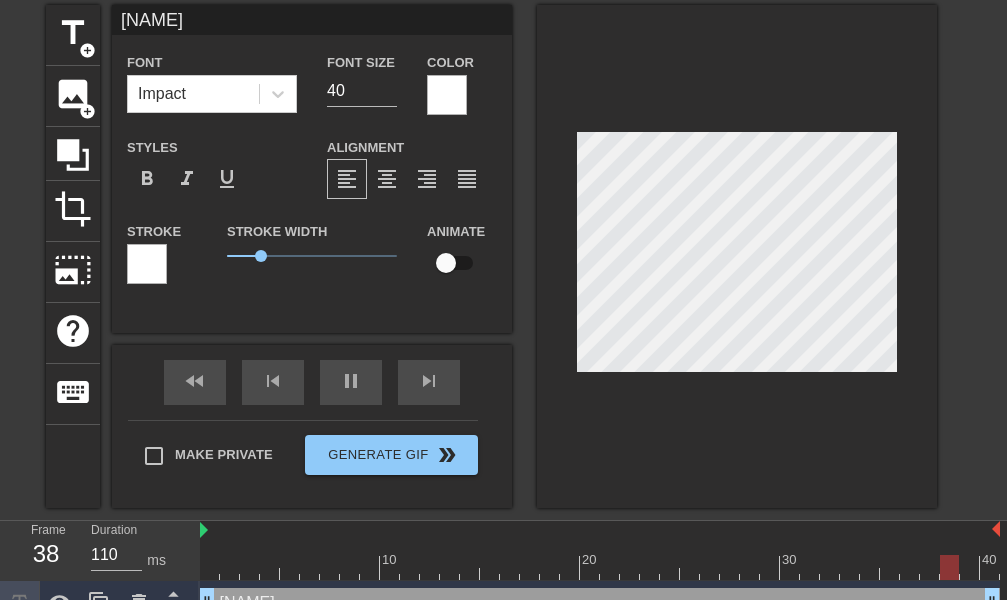 scroll, scrollTop: 104, scrollLeft: 0, axis: vertical 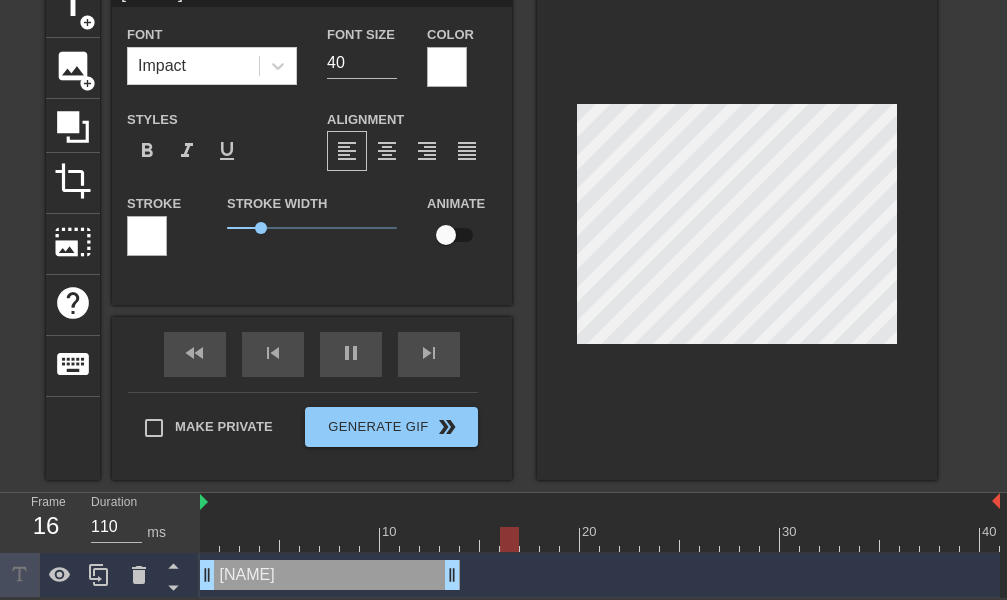 drag, startPoint x: 987, startPoint y: 564, endPoint x: 444, endPoint y: 575, distance: 543.1114 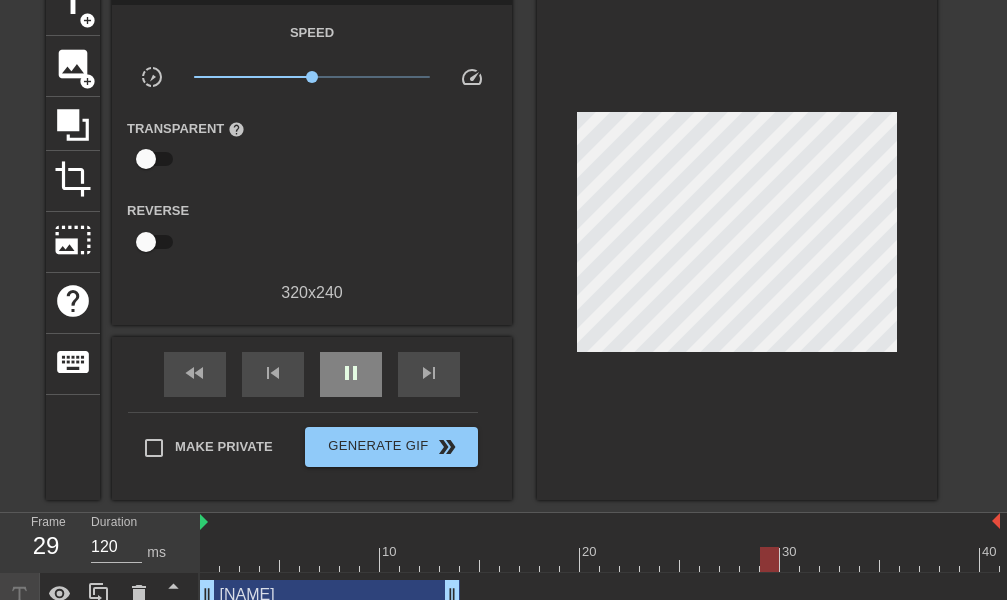 click on "fast_rewind skip_previous pause skip_next" at bounding box center [312, 374] 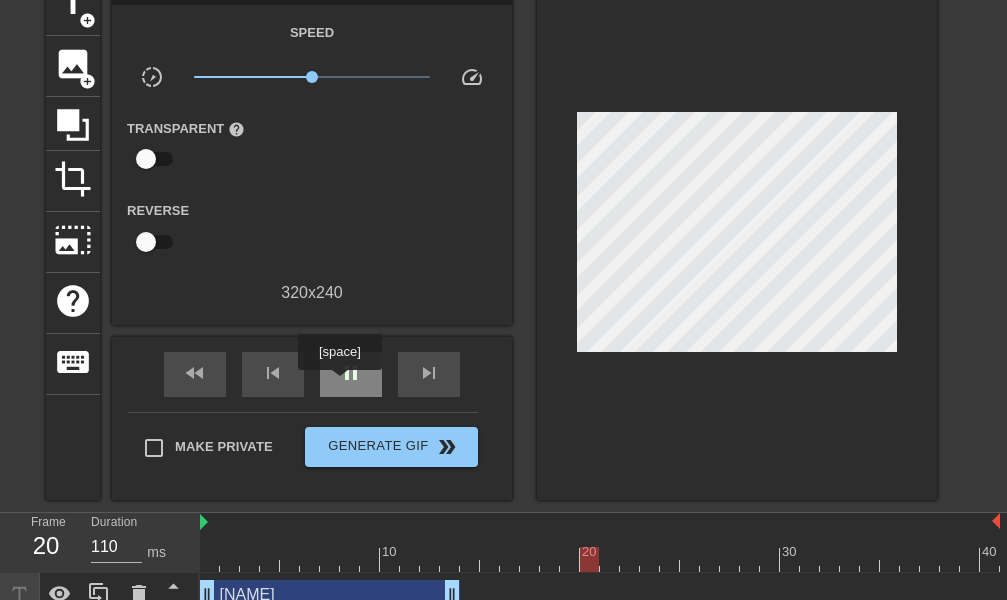click on "pause" at bounding box center [351, 374] 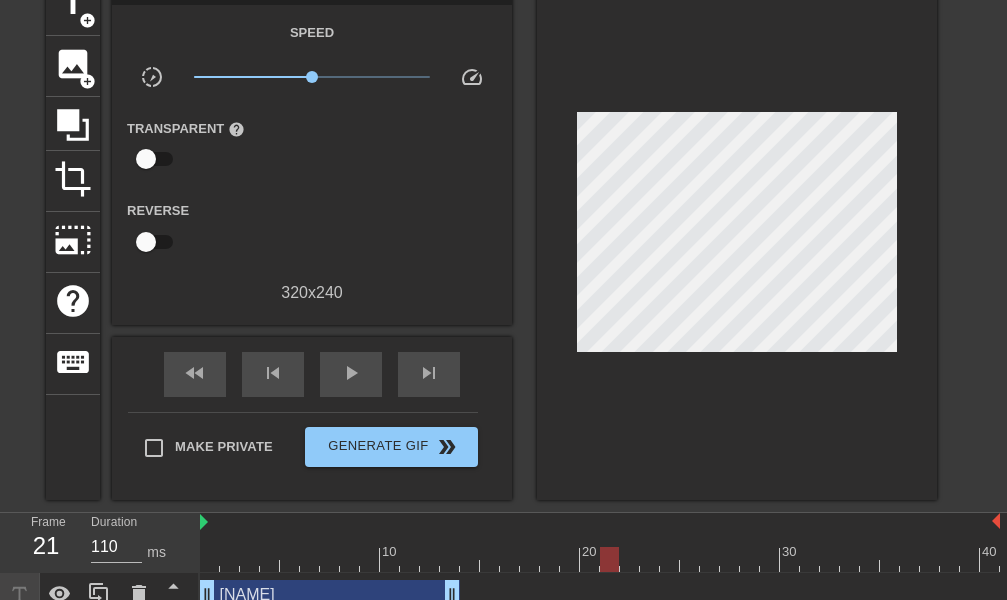 click on "[NAME] drag_handle drag_handle" at bounding box center (330, 595) 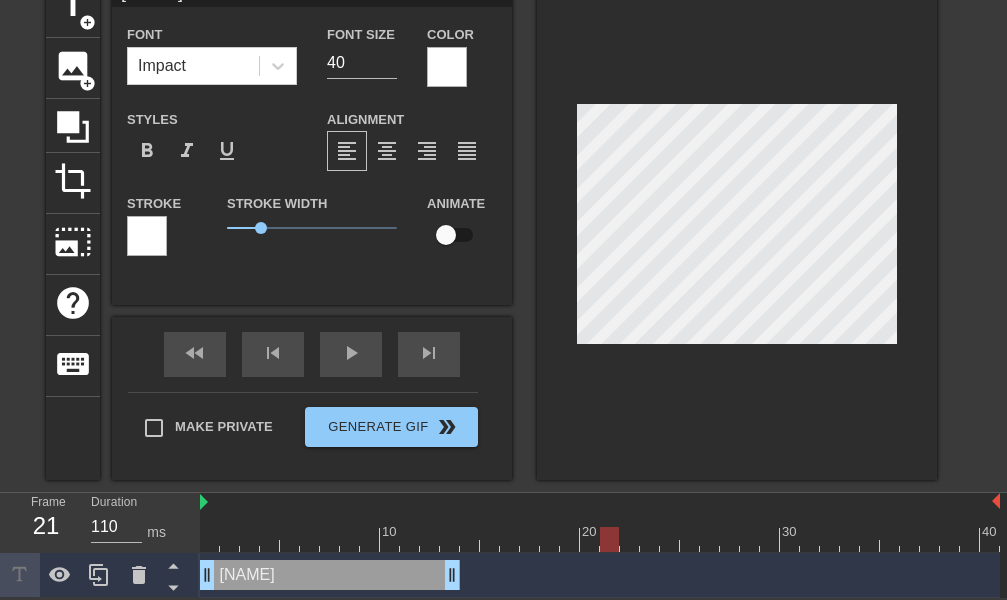 click on "10                                         20                                         30                                         40   [NAME] drag_handle drag_handle" at bounding box center (603, 545) 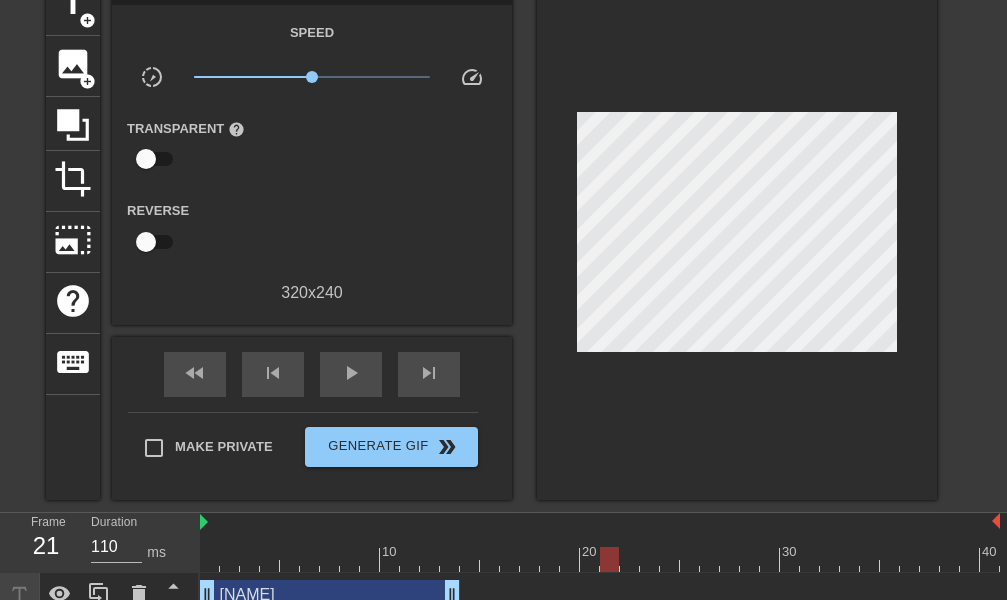 click on "[NAME] drag_handle drag_handle" at bounding box center [600, 595] 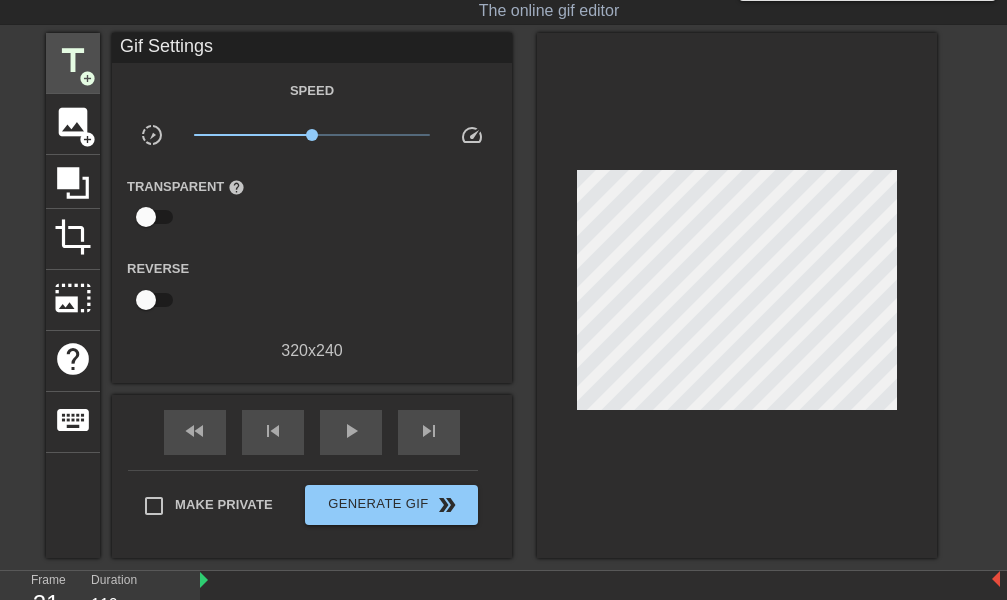 scroll, scrollTop: 2, scrollLeft: 0, axis: vertical 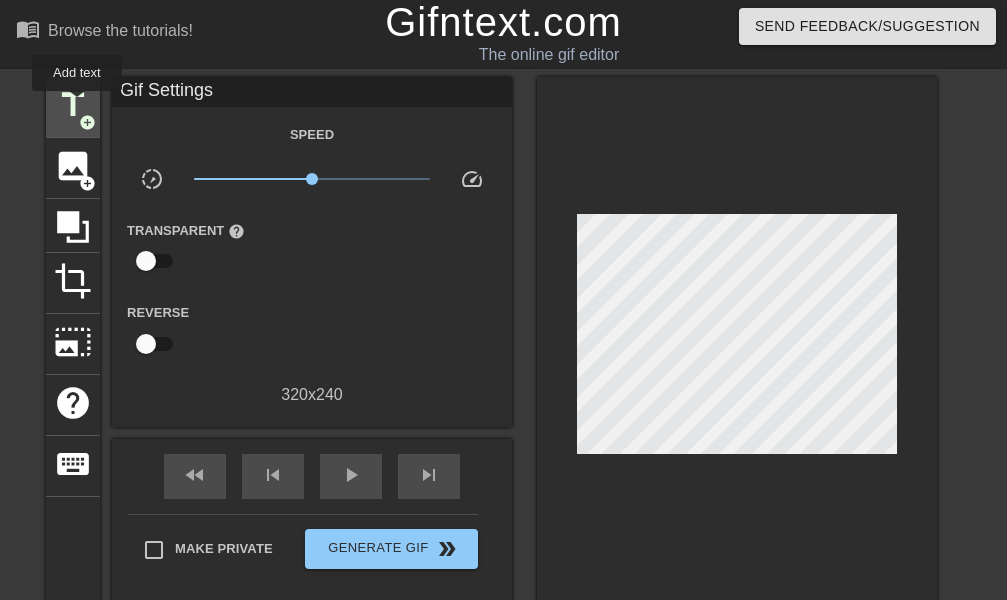 click on "title" at bounding box center [73, 105] 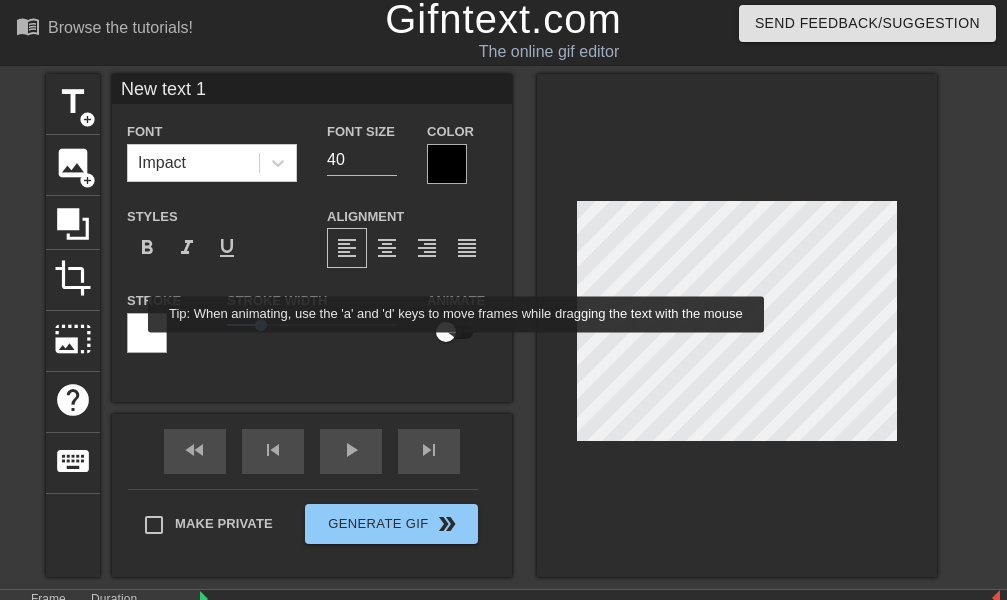 scroll, scrollTop: 149, scrollLeft: 0, axis: vertical 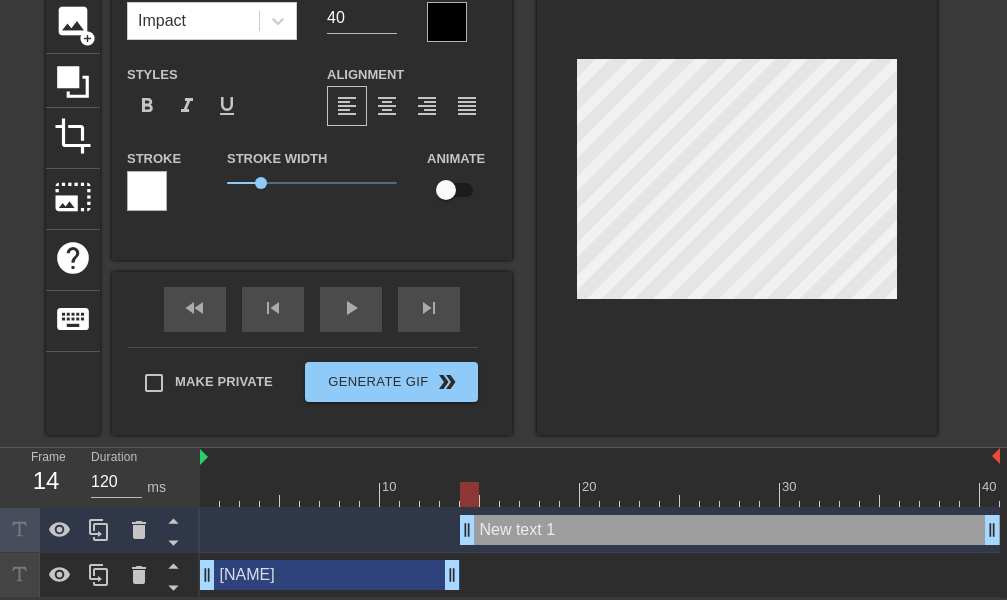drag, startPoint x: 610, startPoint y: 529, endPoint x: 472, endPoint y: 537, distance: 138.23169 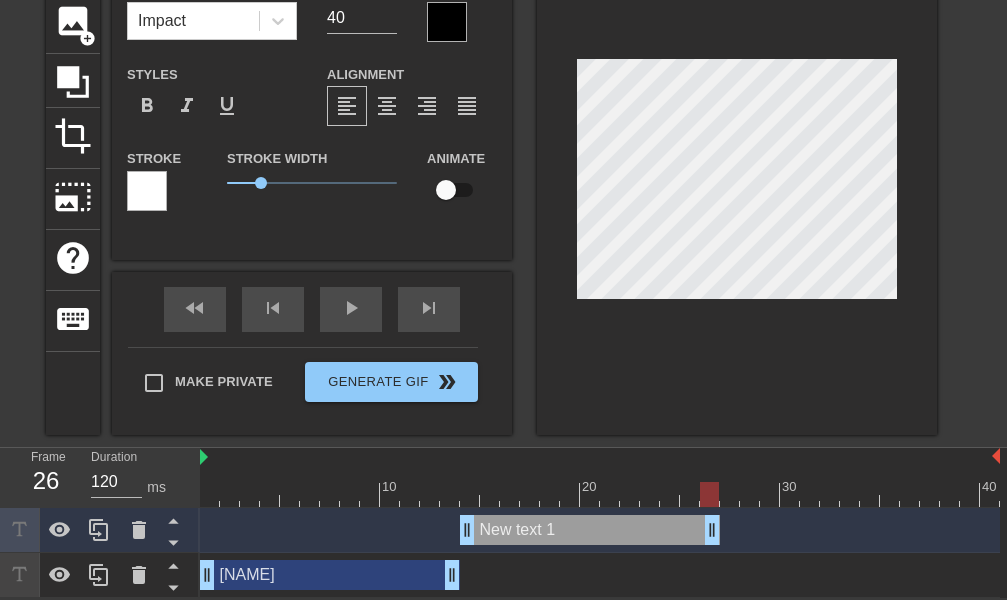 type on "110" 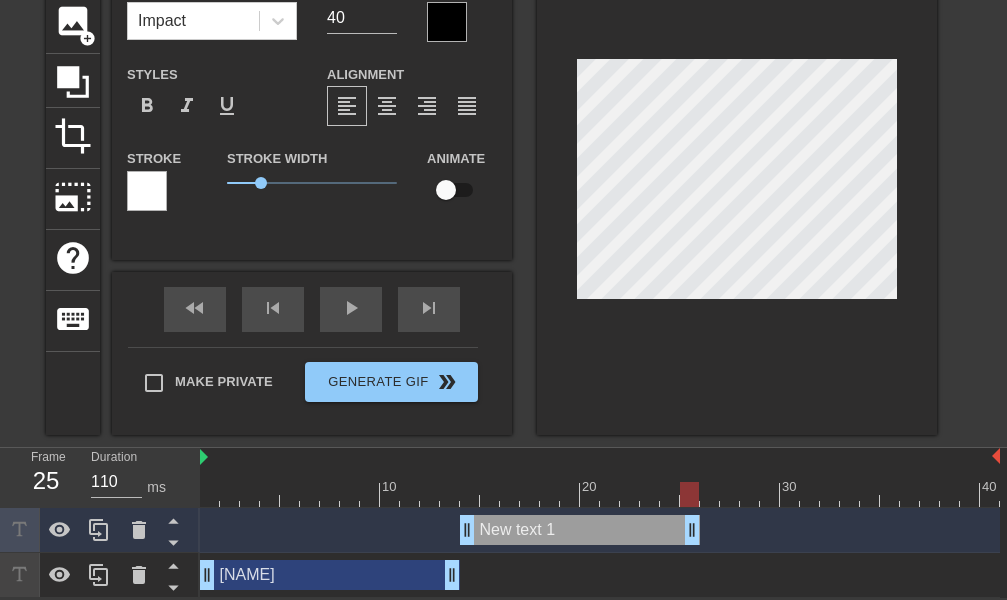 drag, startPoint x: 992, startPoint y: 525, endPoint x: 694, endPoint y: 532, distance: 298.0822 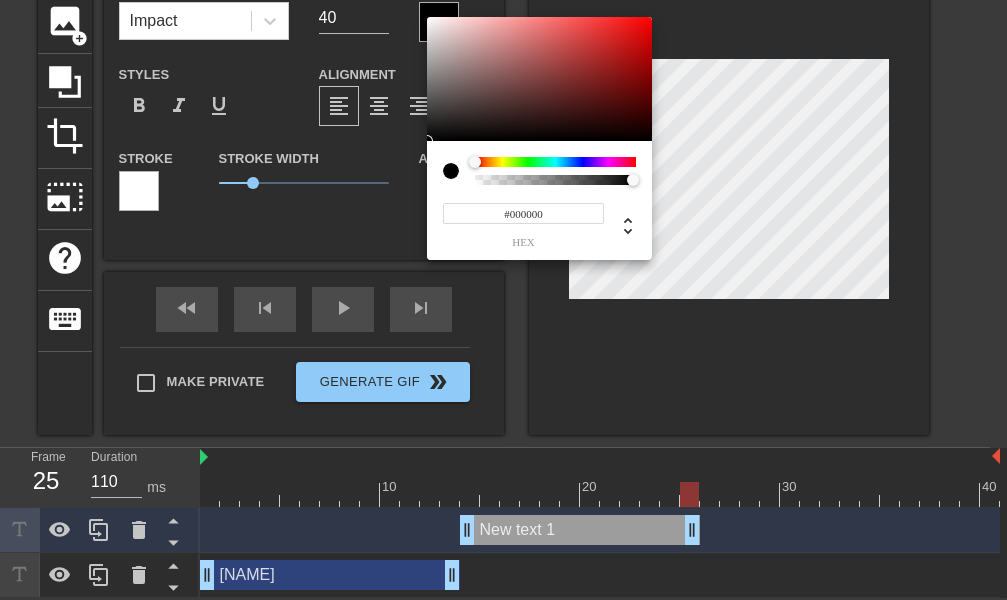 scroll, scrollTop: 132, scrollLeft: 0, axis: vertical 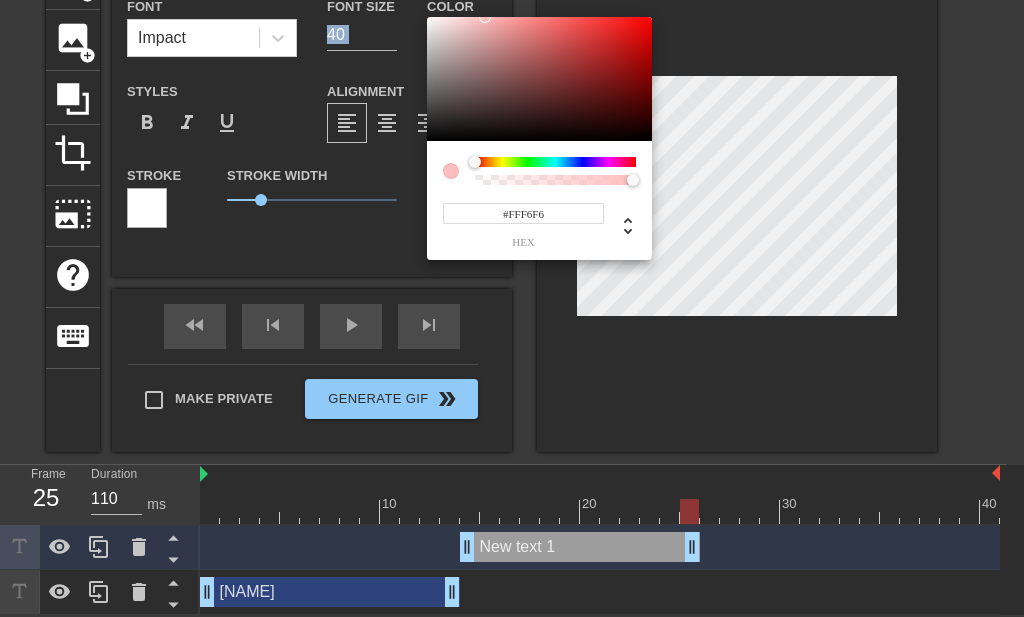 type on "#FFFFFF" 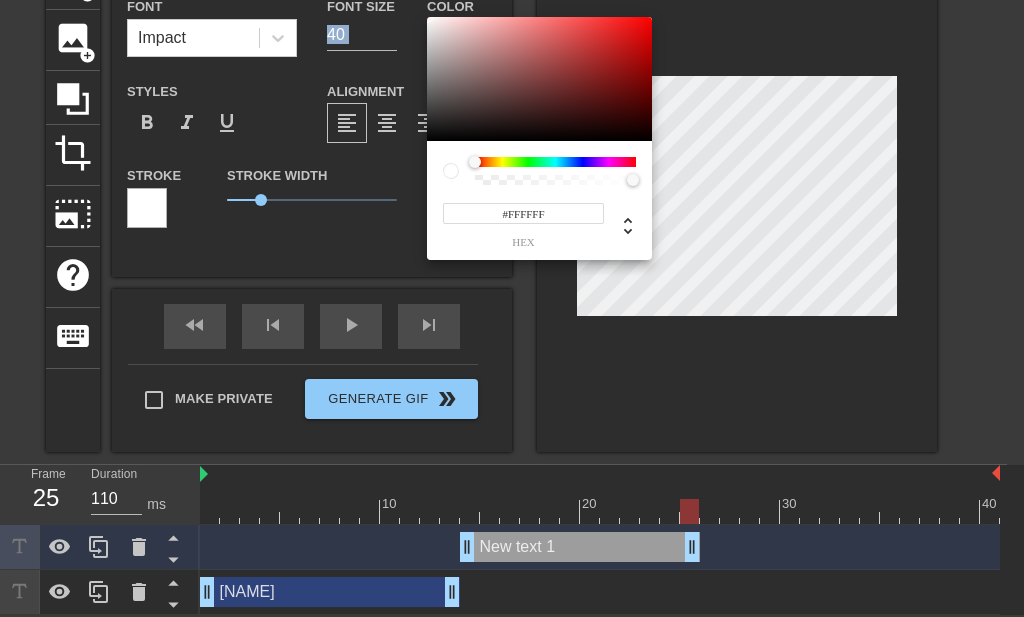 drag, startPoint x: 507, startPoint y: 106, endPoint x: 367, endPoint y: -14, distance: 184.39088 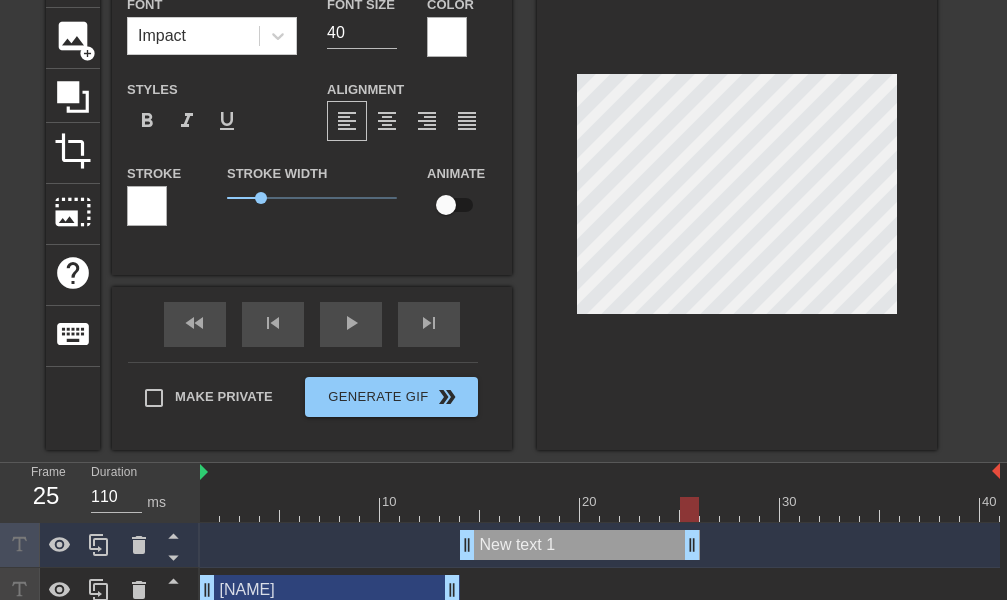 scroll, scrollTop: 0, scrollLeft: 2, axis: horizontal 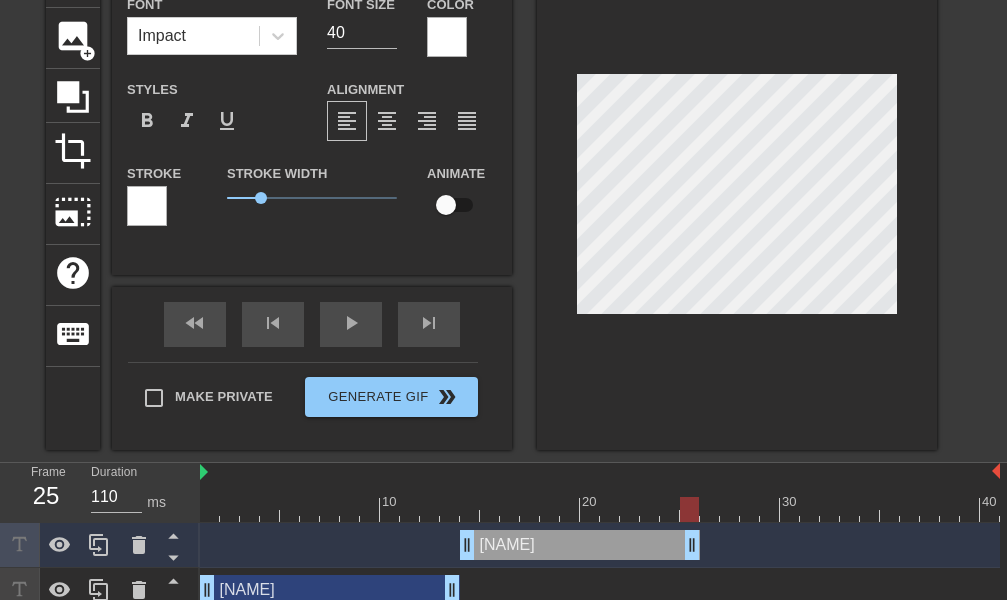 click at bounding box center [737, 198] 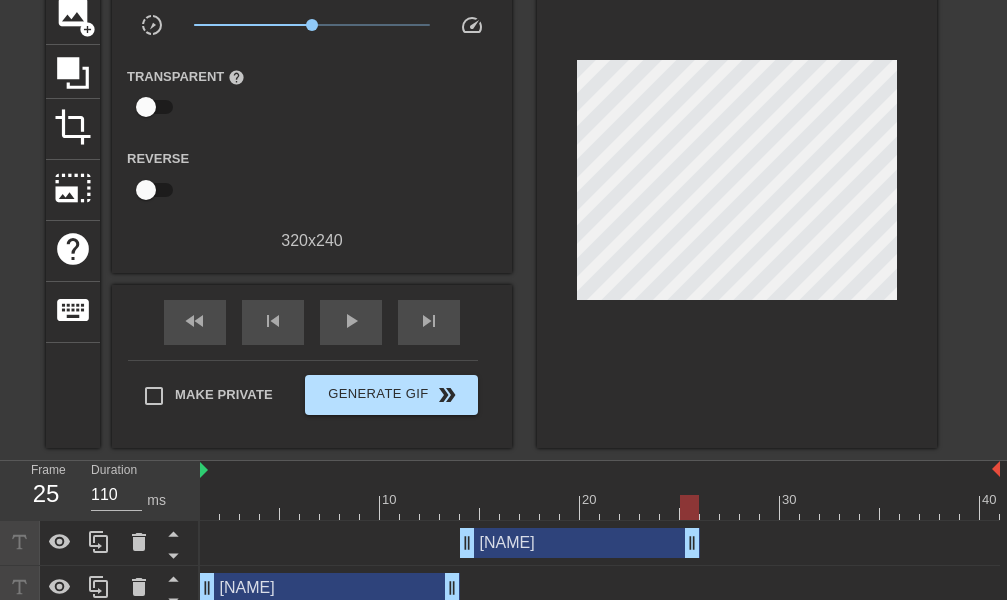 scroll, scrollTop: 170, scrollLeft: 0, axis: vertical 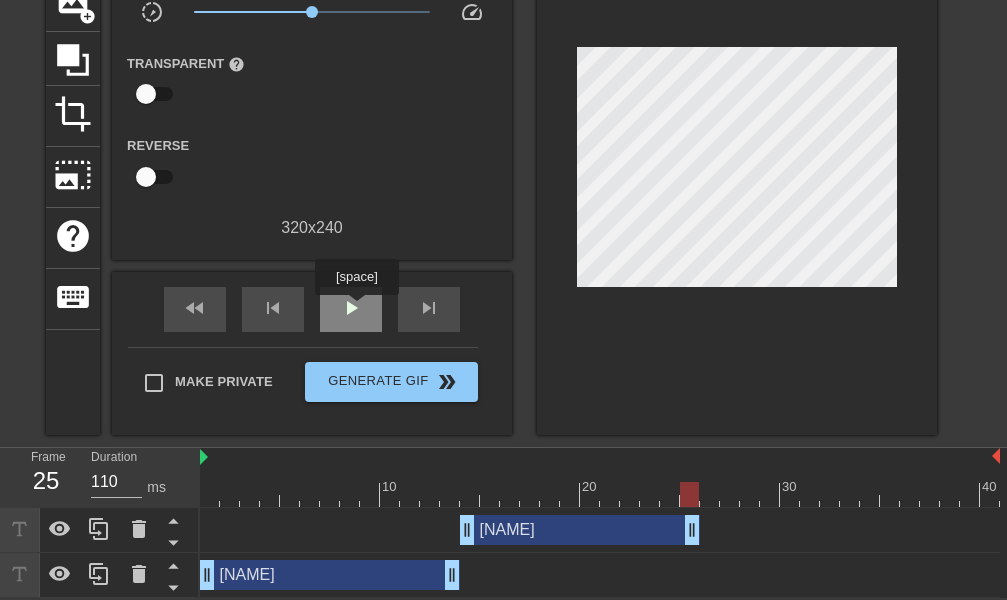 click on "play_arrow" at bounding box center [351, 308] 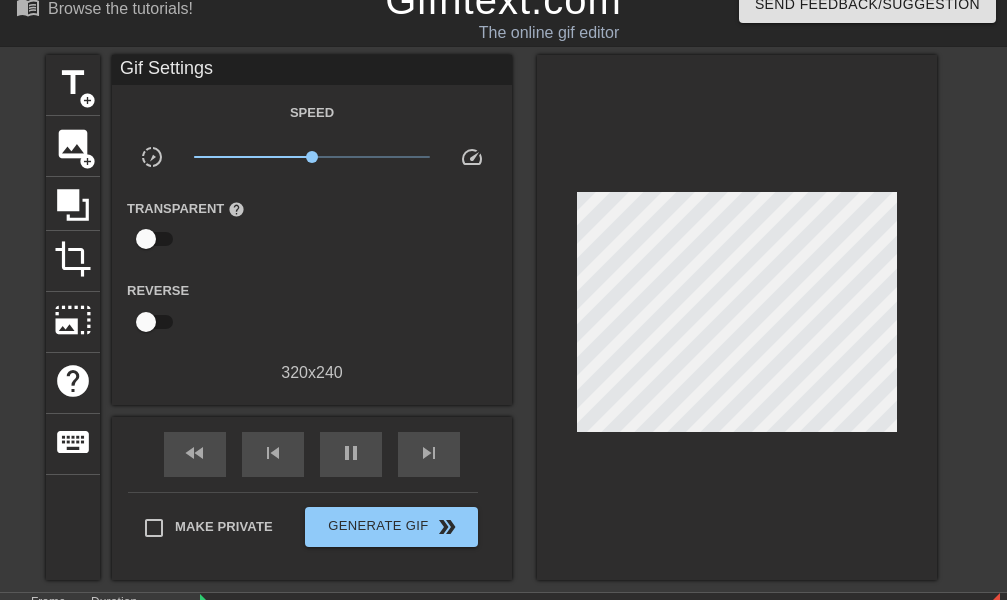 scroll, scrollTop: 0, scrollLeft: 0, axis: both 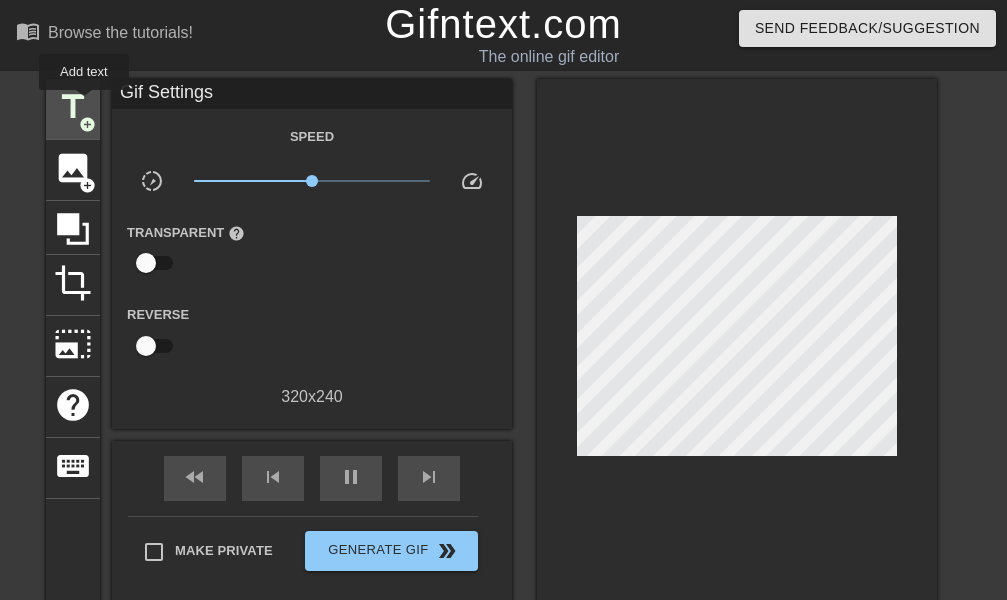 click on "title" at bounding box center [73, 107] 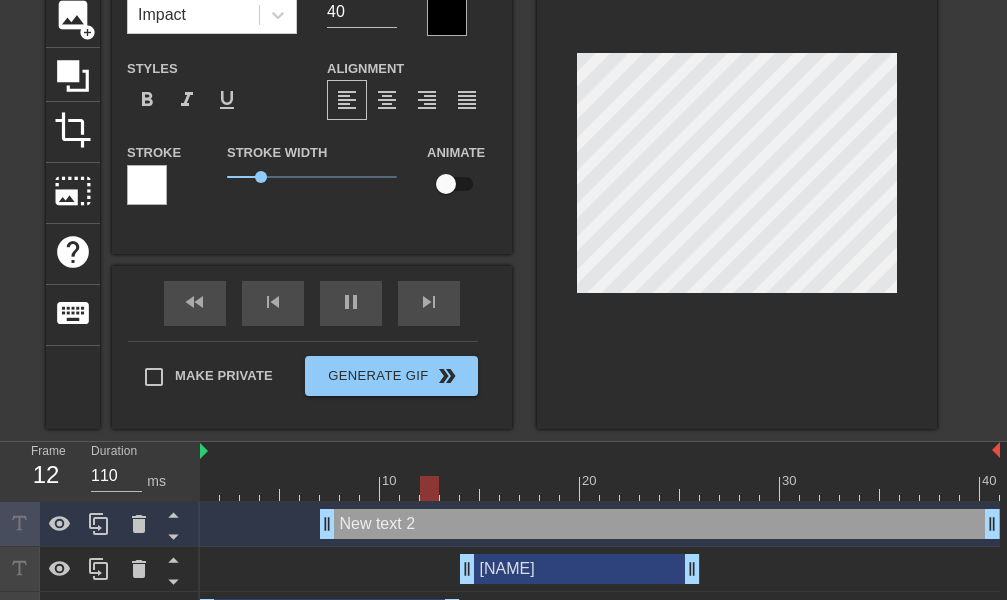 scroll, scrollTop: 194, scrollLeft: 0, axis: vertical 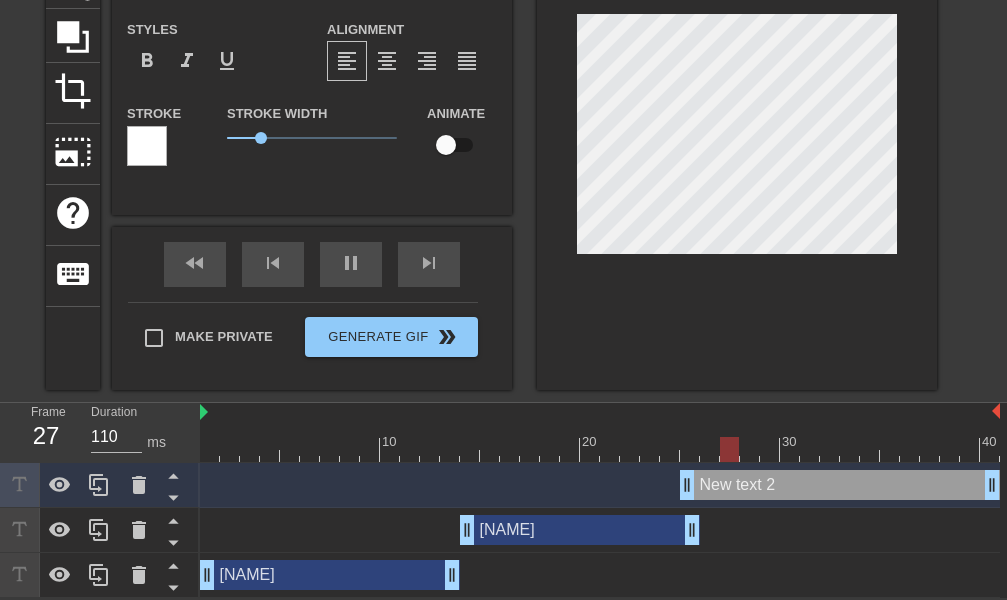 drag, startPoint x: 325, startPoint y: 476, endPoint x: 691, endPoint y: 493, distance: 366.3946 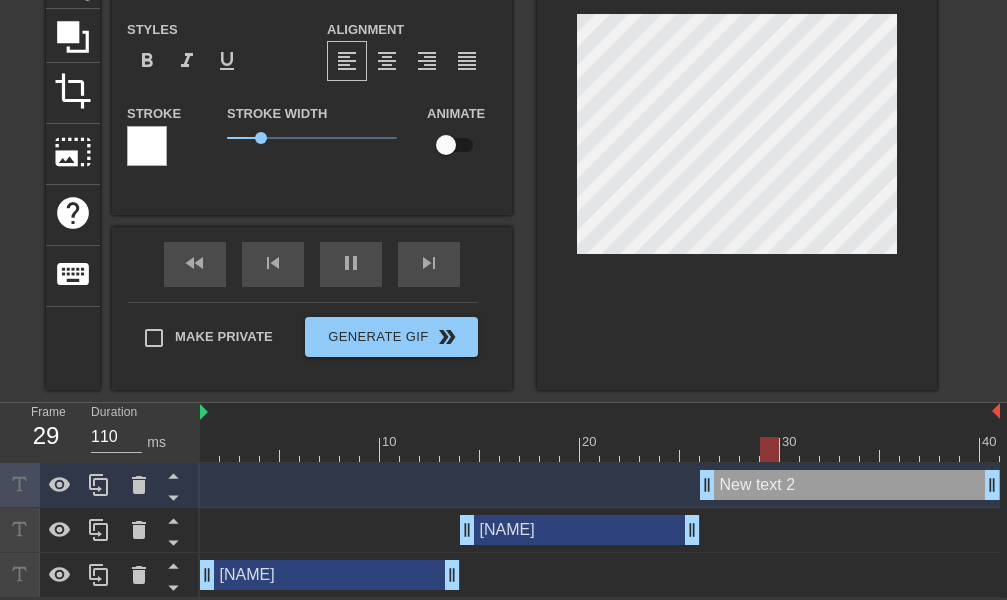 drag, startPoint x: 689, startPoint y: 489, endPoint x: 715, endPoint y: 488, distance: 26.019224 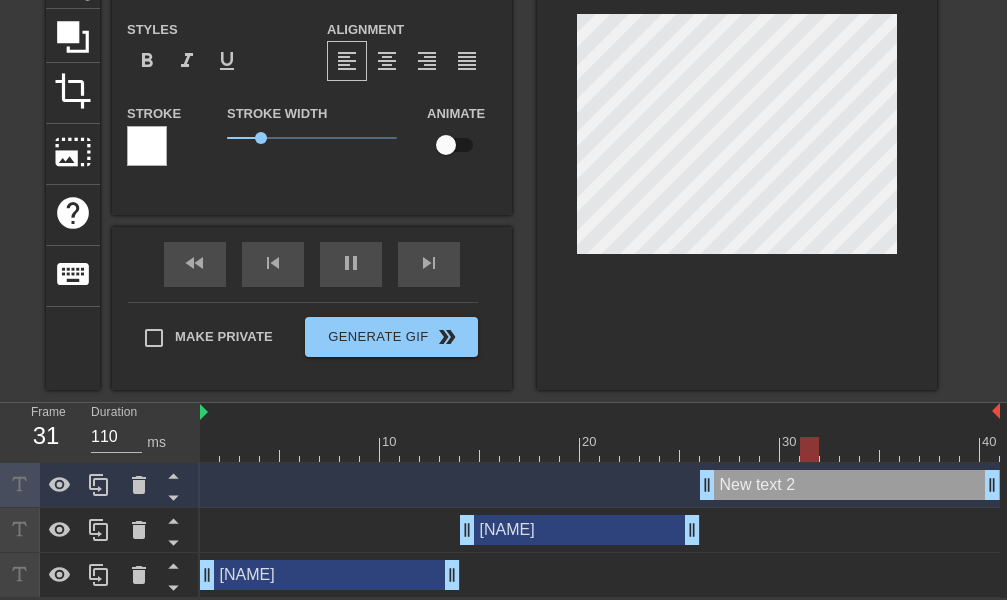 click on "New text 2 drag_handle drag_handle" at bounding box center [850, 485] 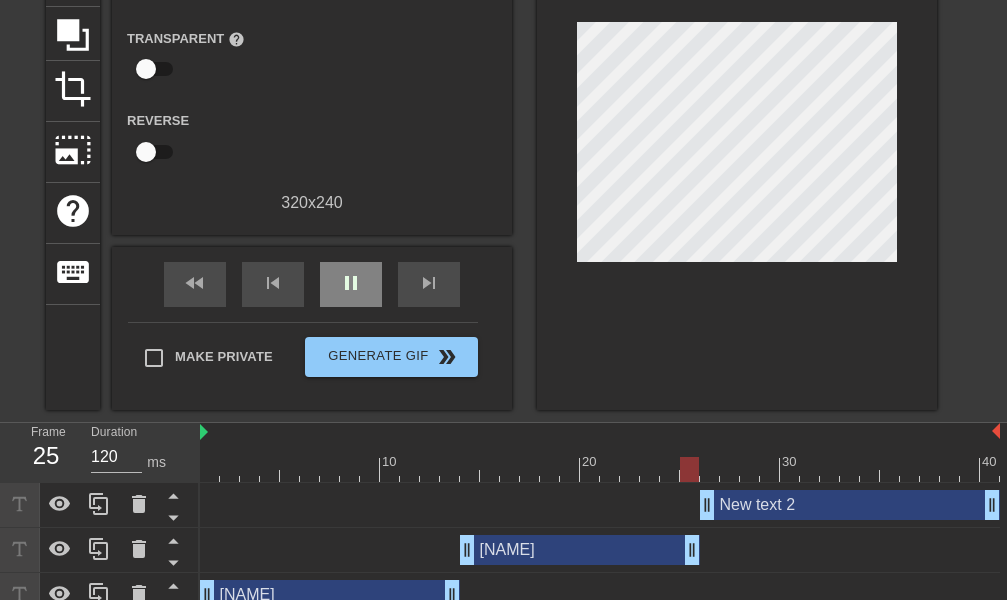 click on "fast_rewind skip_previous pause skip_next" at bounding box center (312, 284) 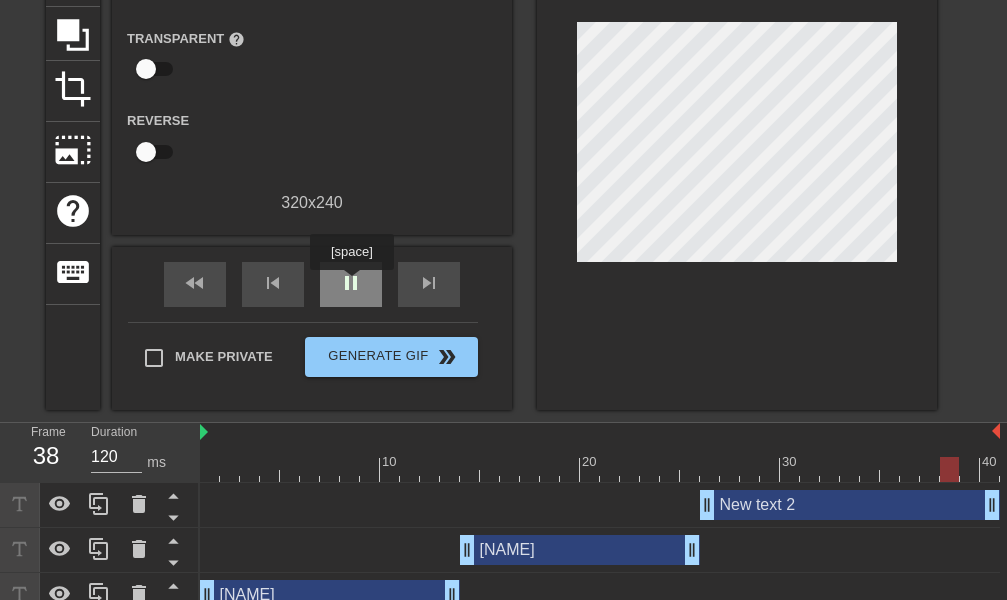 type on "110" 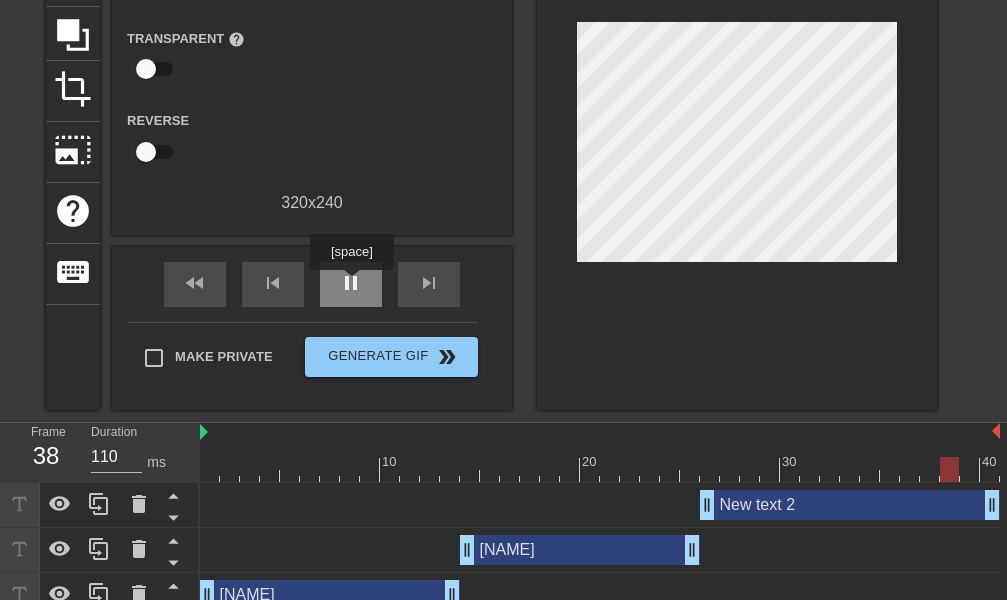 click on "pause" at bounding box center (351, 284) 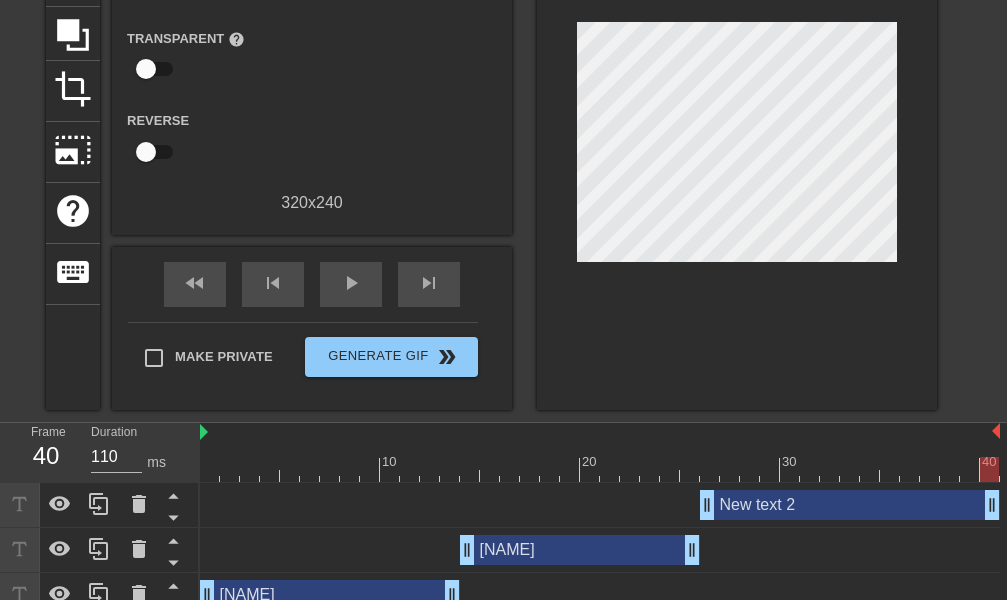 click on "New text 2 drag_handle drag_handle" at bounding box center [850, 505] 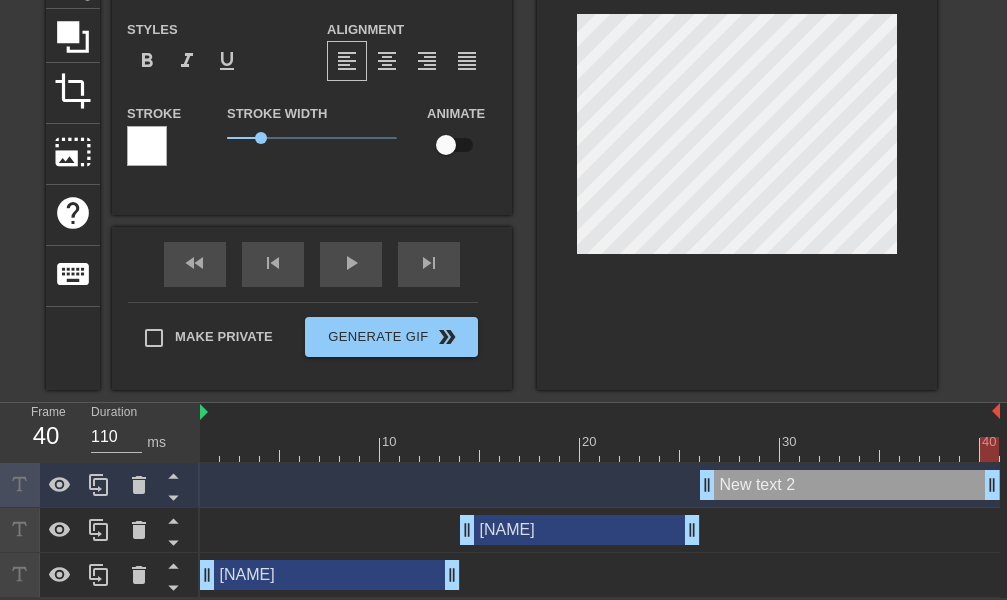 scroll, scrollTop: 0, scrollLeft: 3, axis: horizontal 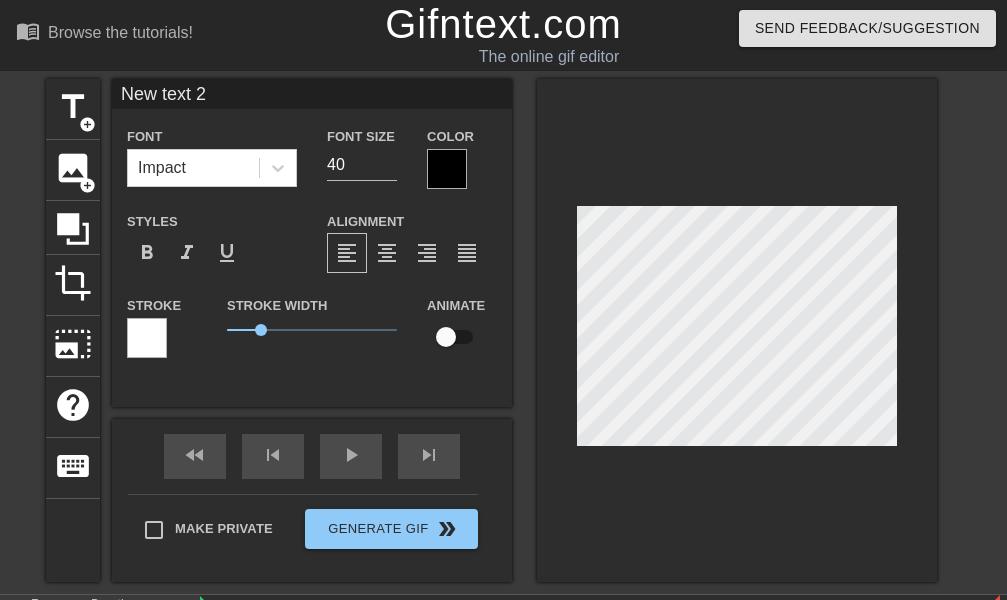 click at bounding box center [447, 169] 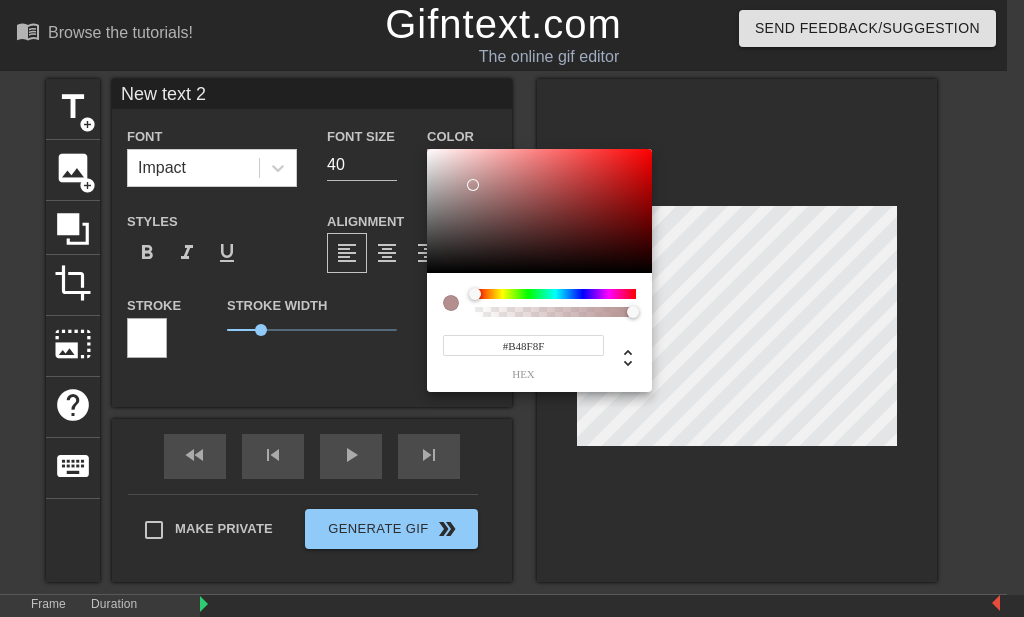 type on "#FFFFFF" 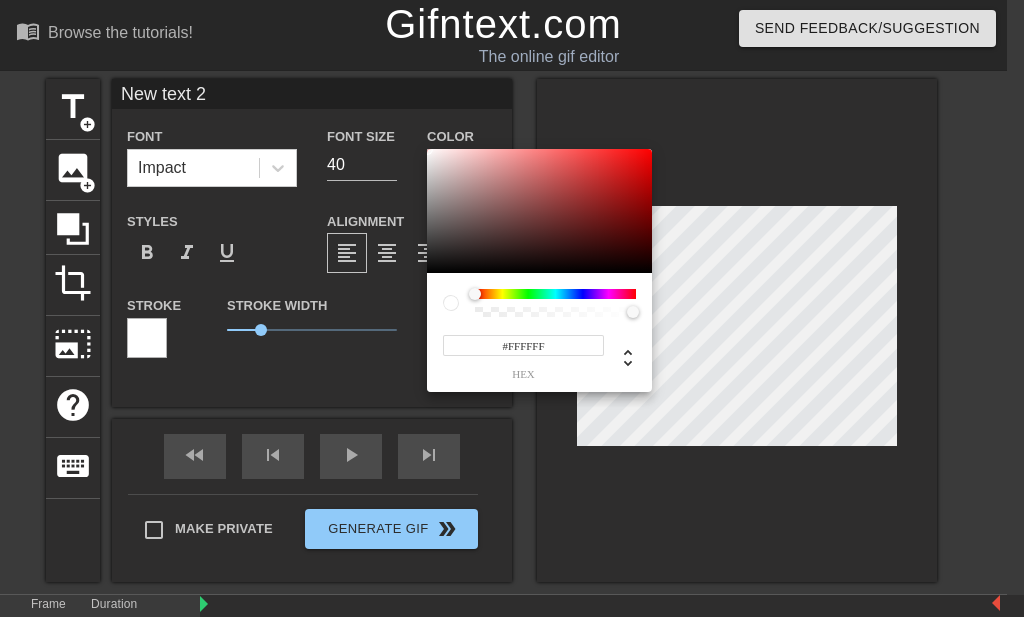 drag, startPoint x: 493, startPoint y: 210, endPoint x: 394, endPoint y: 123, distance: 131.7953 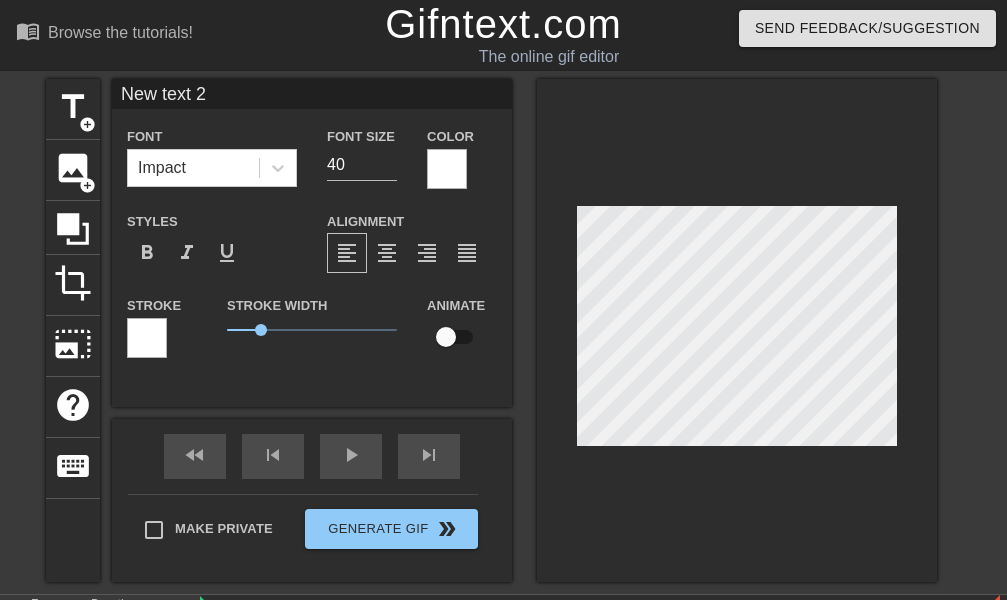 scroll, scrollTop: 0, scrollLeft: 3, axis: horizontal 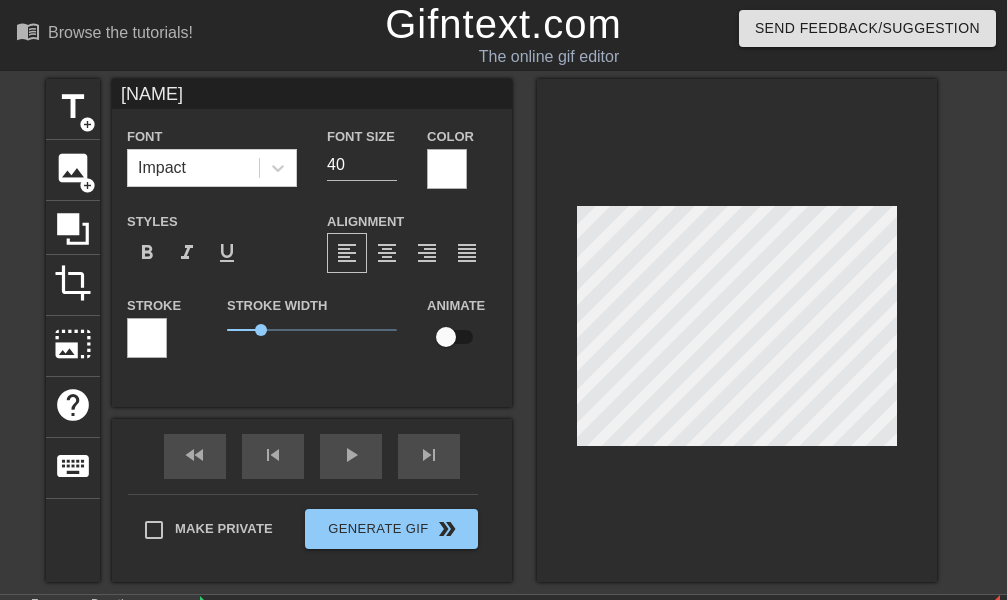 click at bounding box center (737, 330) 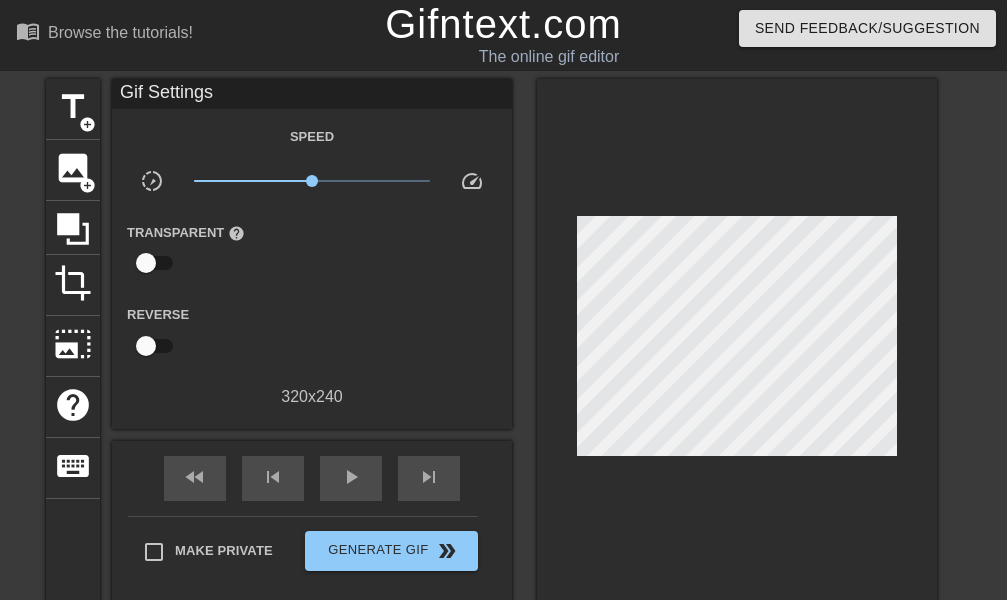 click at bounding box center [737, 341] 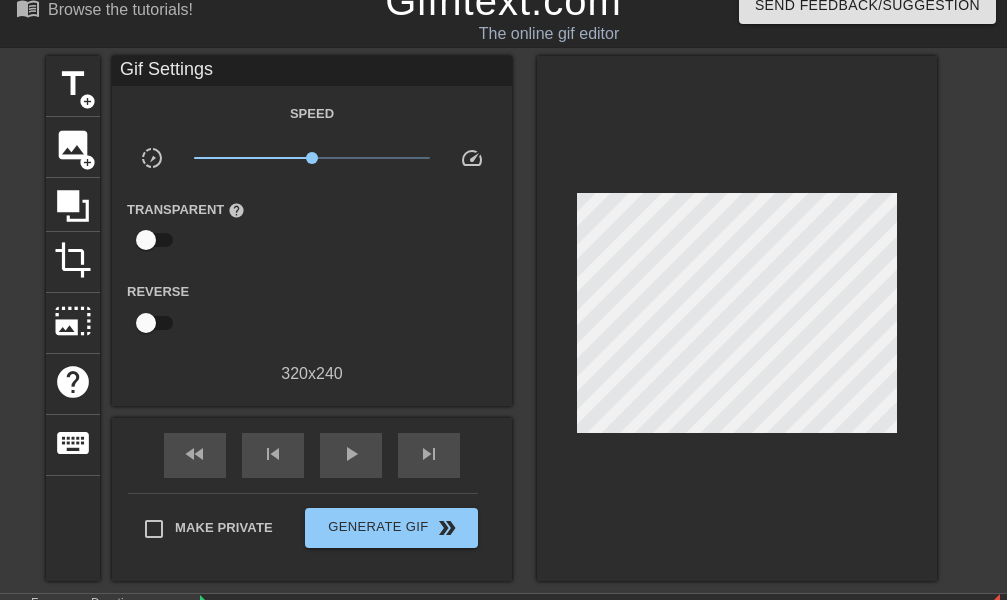scroll, scrollTop: 215, scrollLeft: 0, axis: vertical 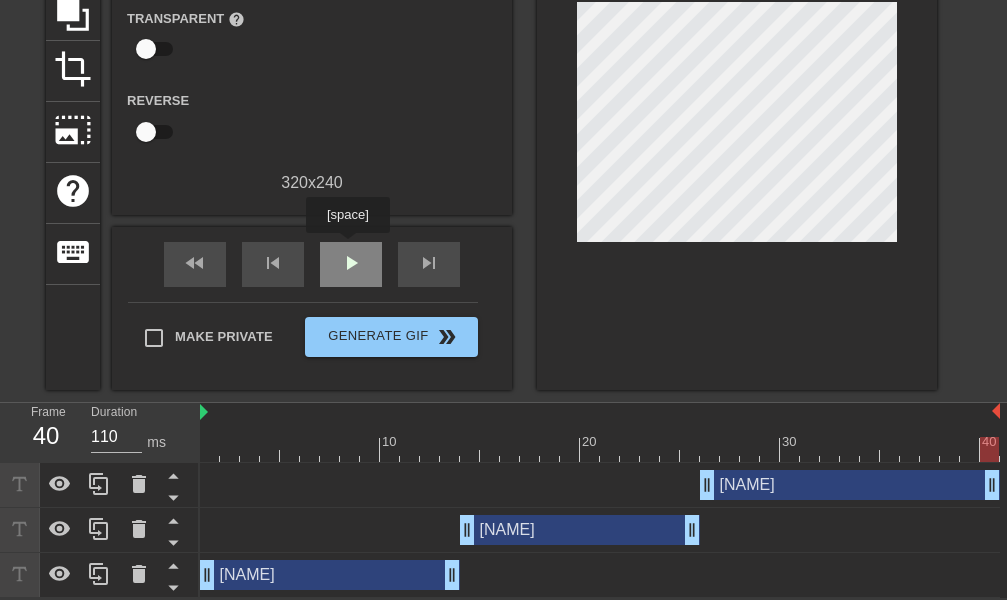 click on "play_arrow" at bounding box center (351, 263) 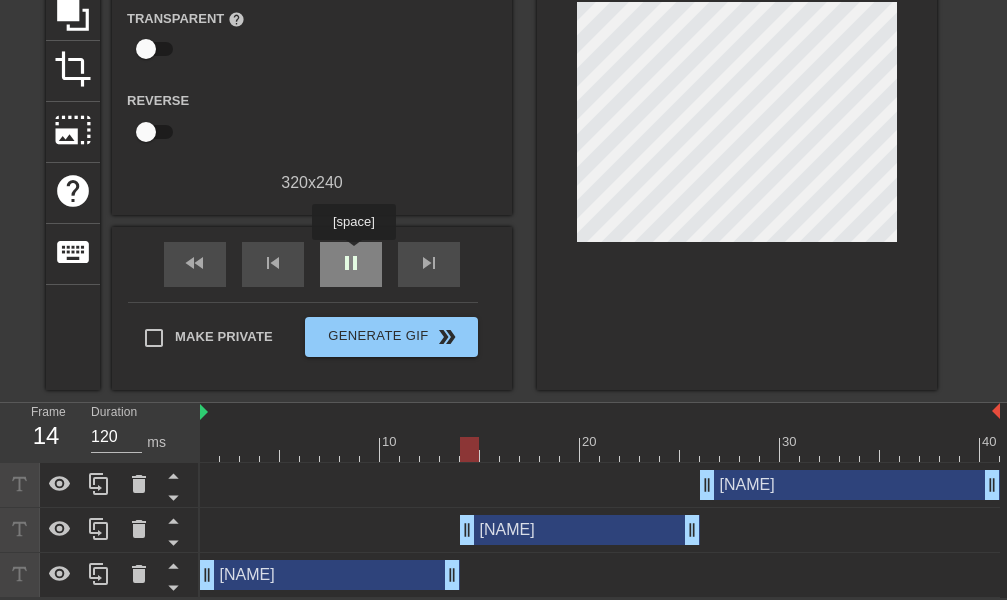 type on "110" 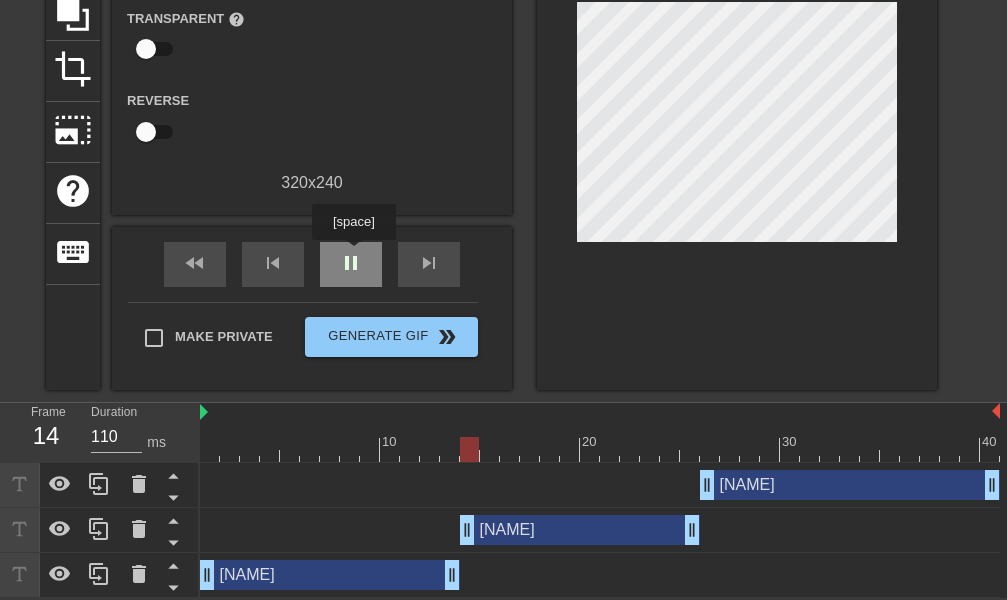 click on "pause" at bounding box center [351, 263] 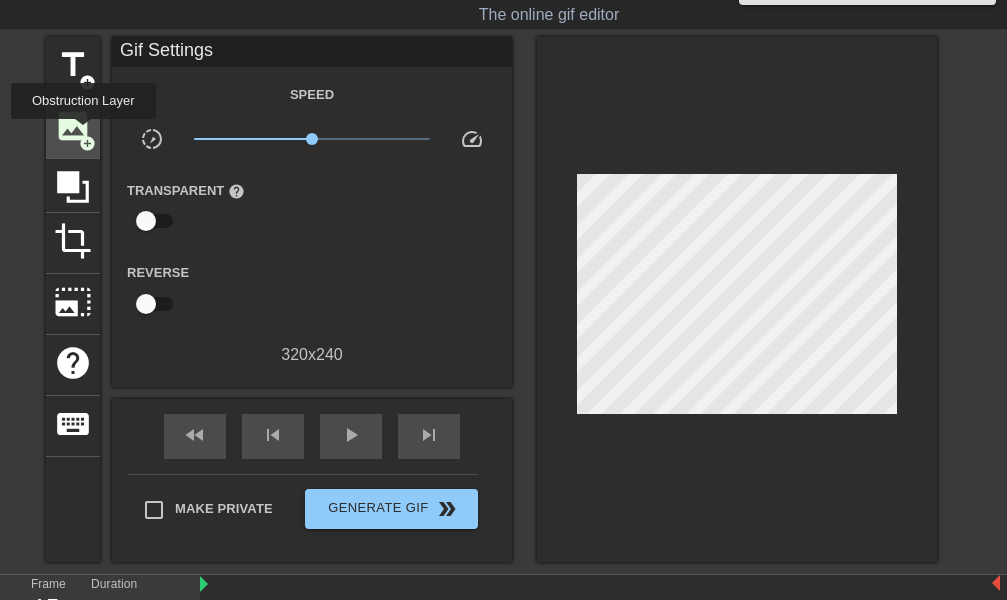 scroll, scrollTop: 0, scrollLeft: 0, axis: both 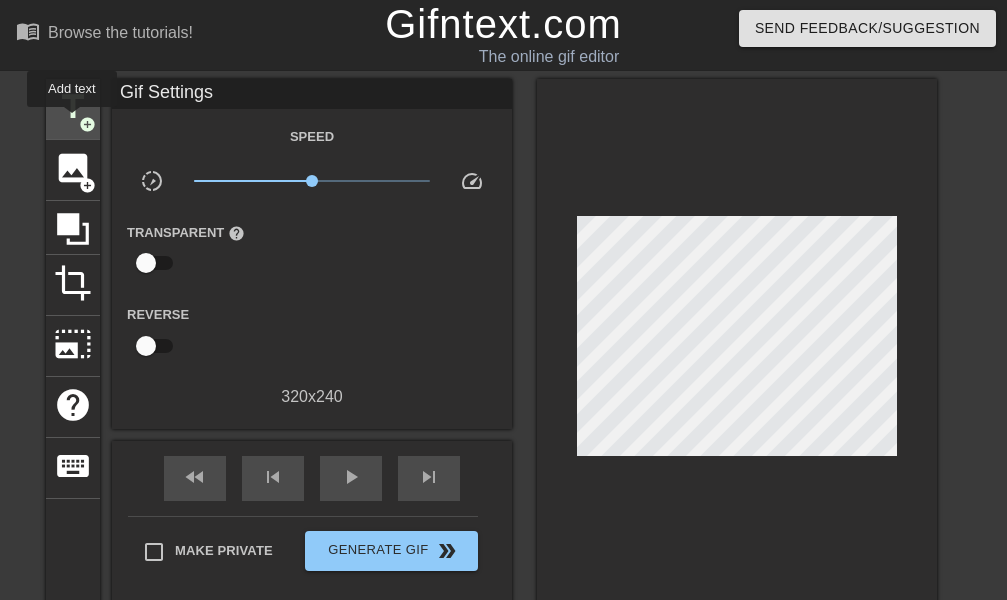 click on "title" at bounding box center [73, 107] 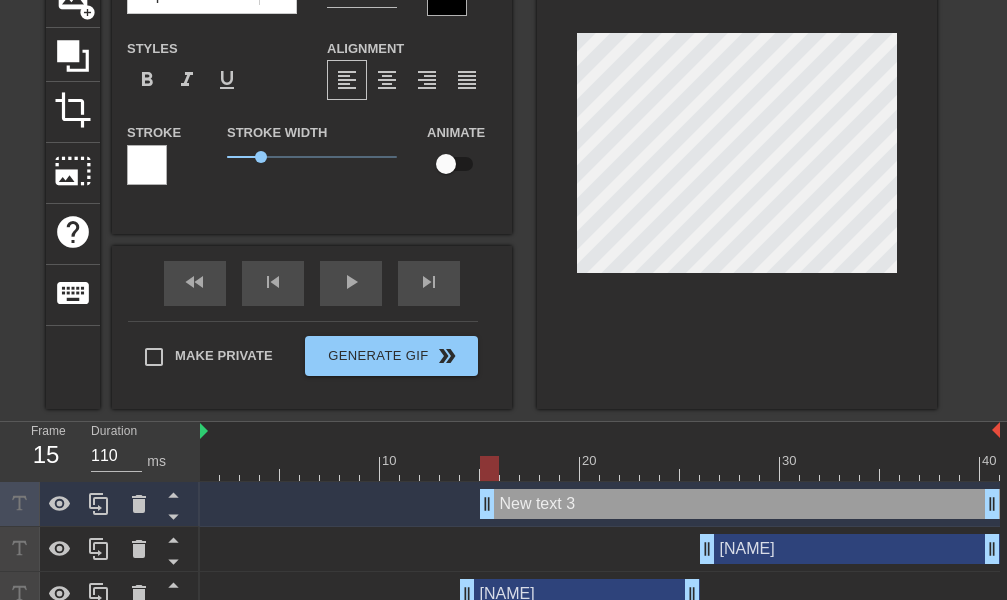 scroll, scrollTop: 239, scrollLeft: 0, axis: vertical 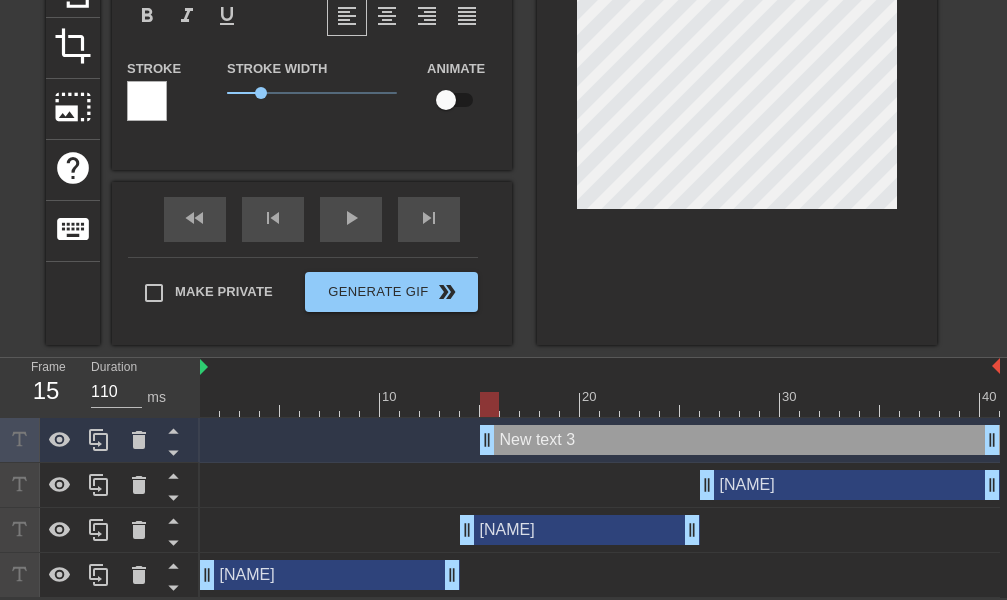 type on "New  3" 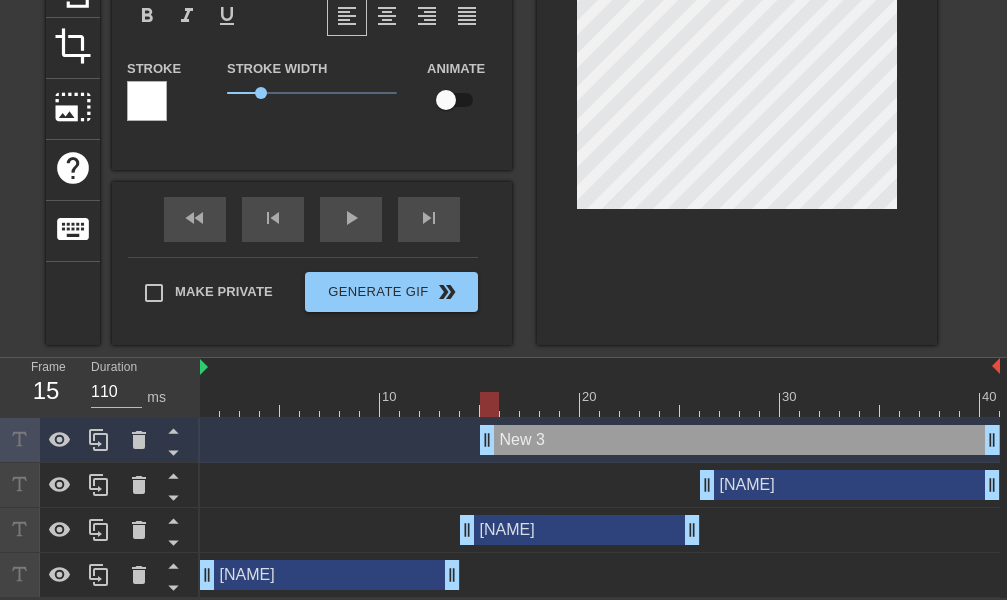 type on "New" 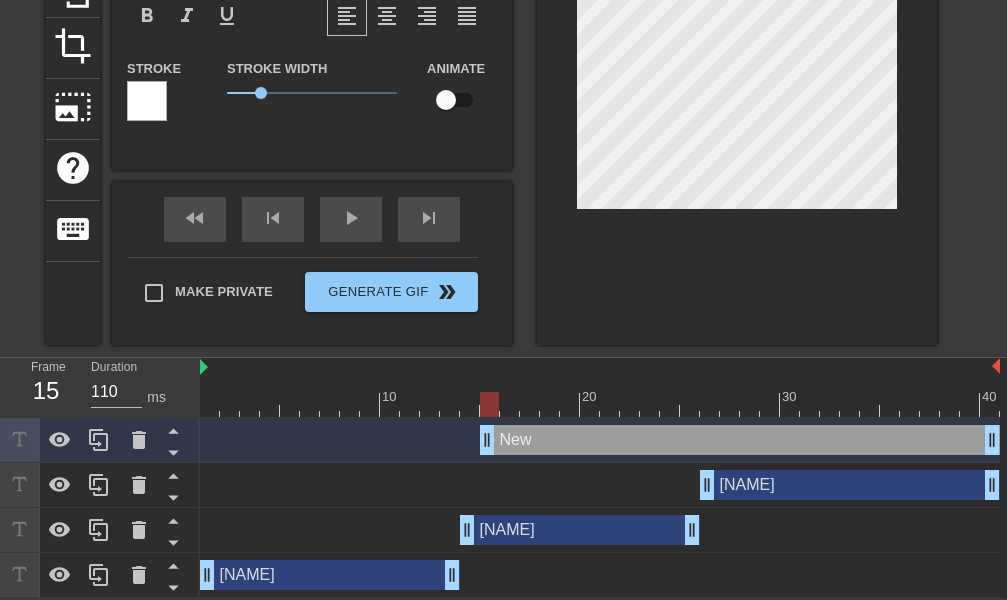 type on "New" 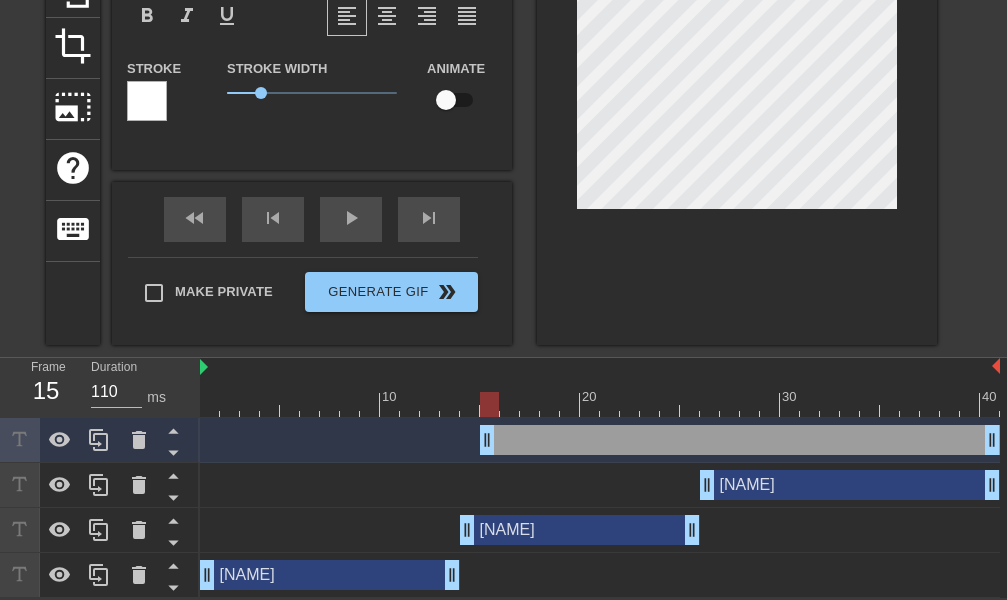 type on "L" 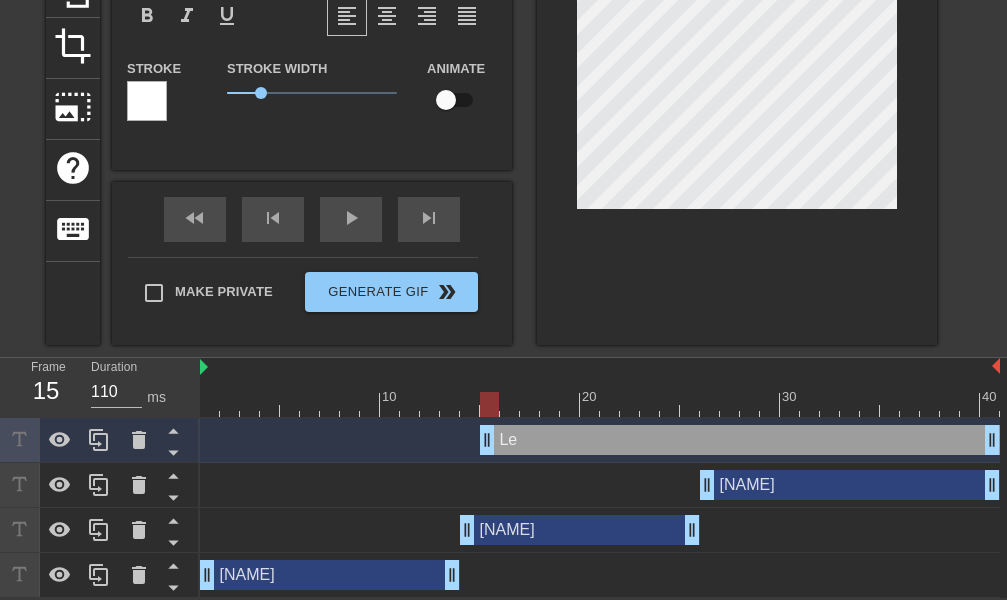 type on "[NAME]" 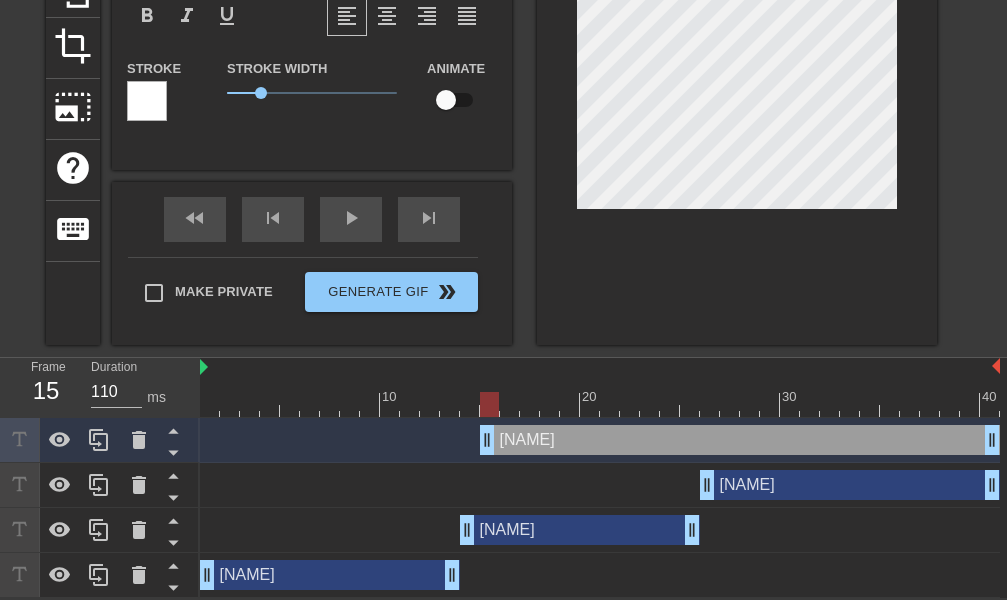 type on "[NAME]" 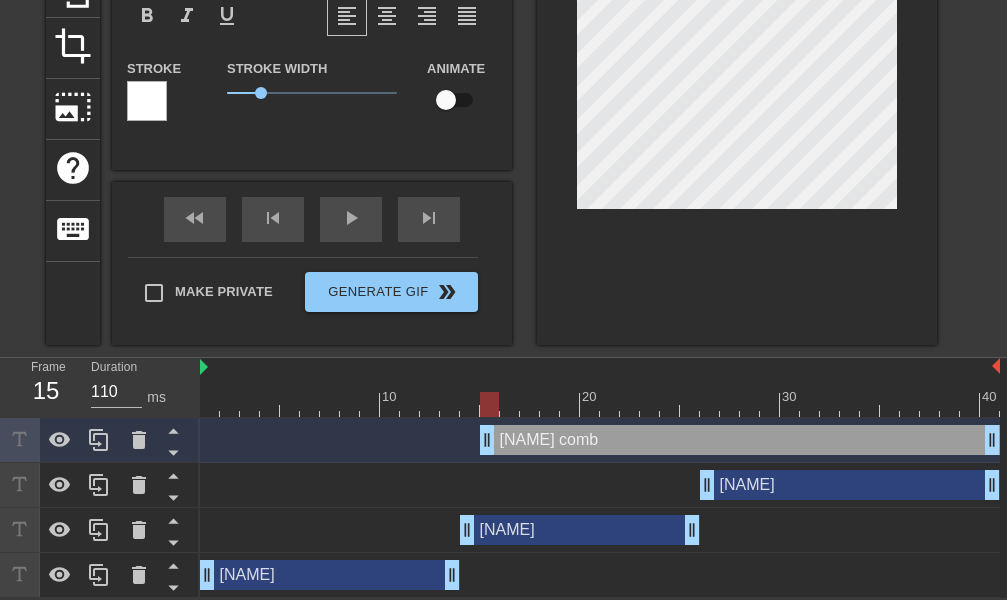 type on "[NAME] comba" 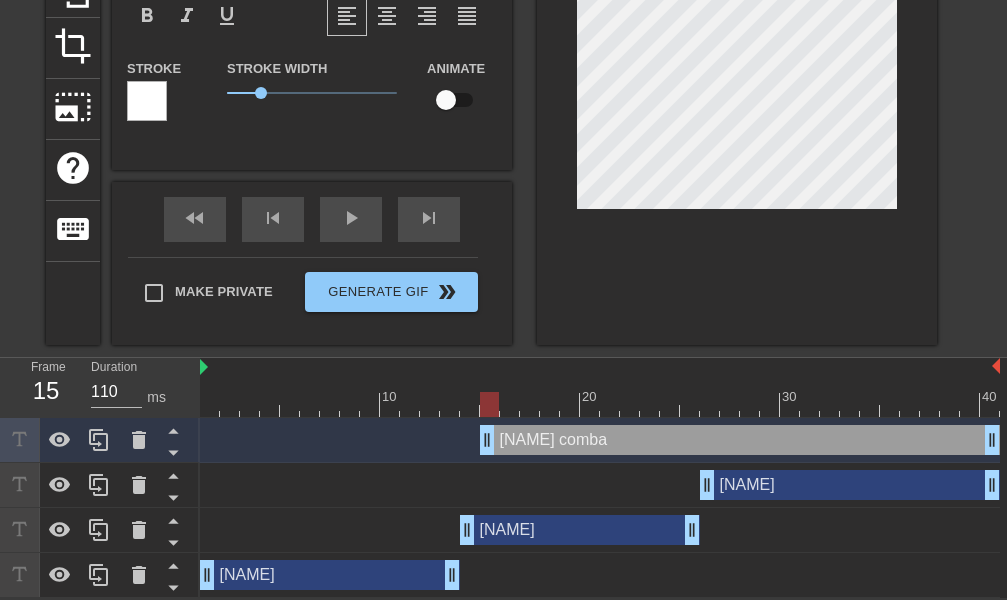 type on "[NAME] combat" 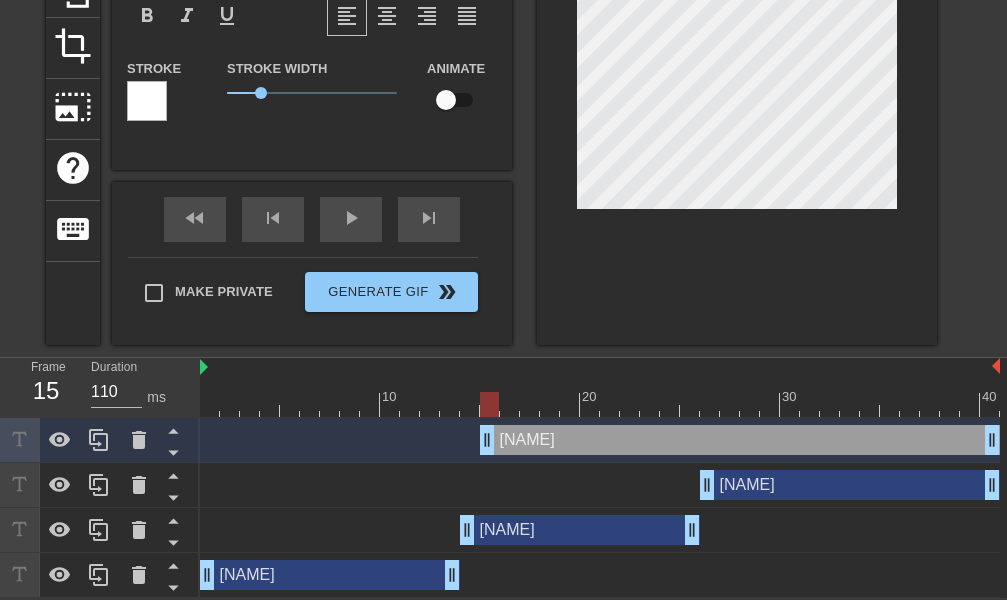 type on "[NAME]" 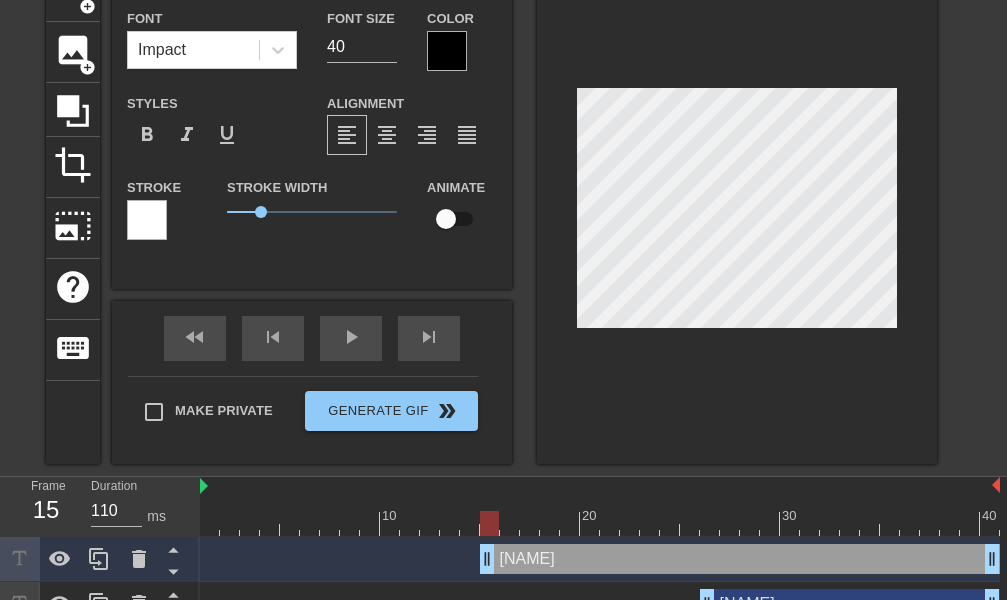 scroll, scrollTop: 35, scrollLeft: 0, axis: vertical 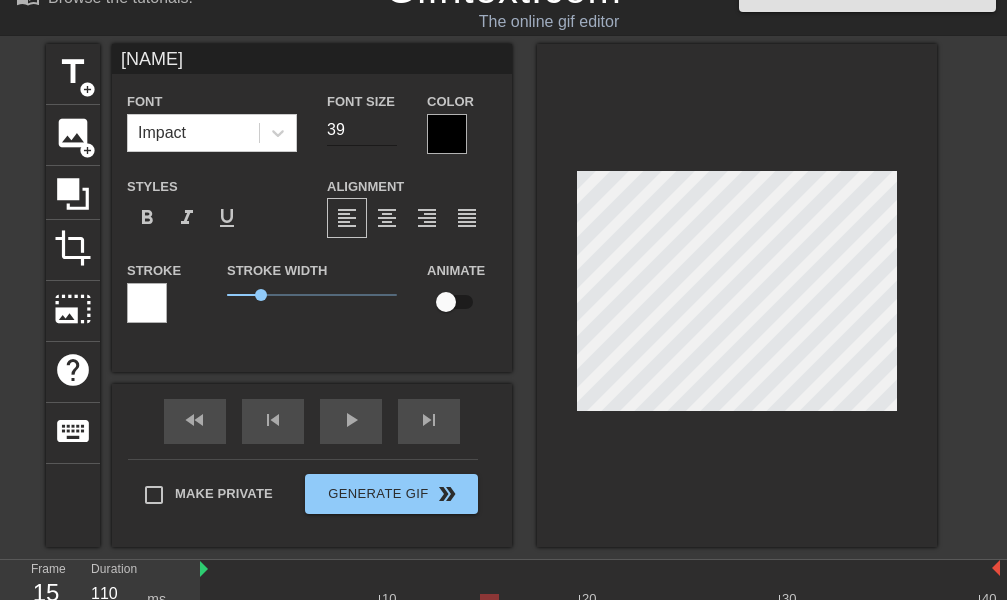 click on "39" at bounding box center [362, 130] 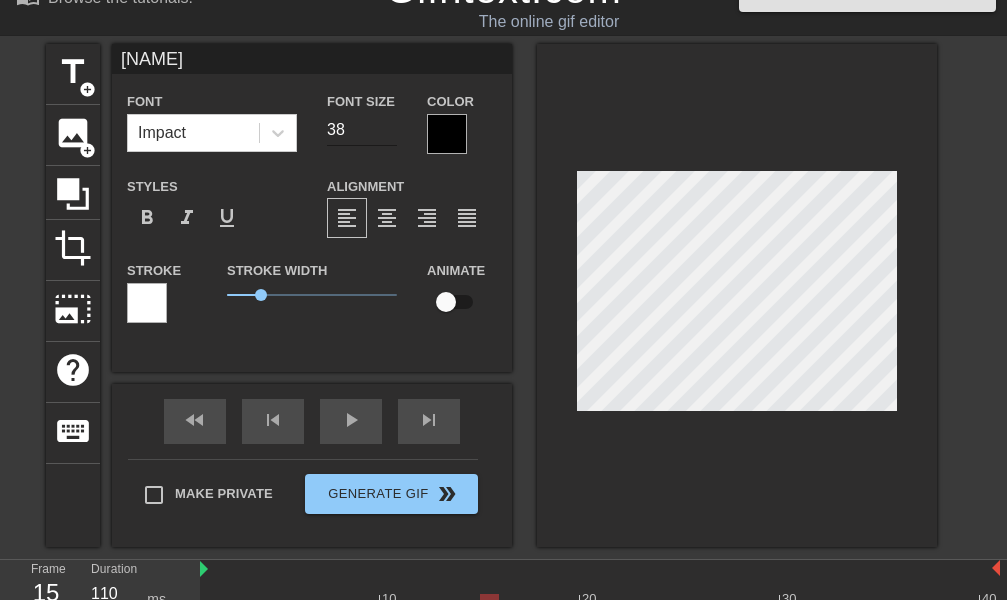 click on "38" at bounding box center [362, 130] 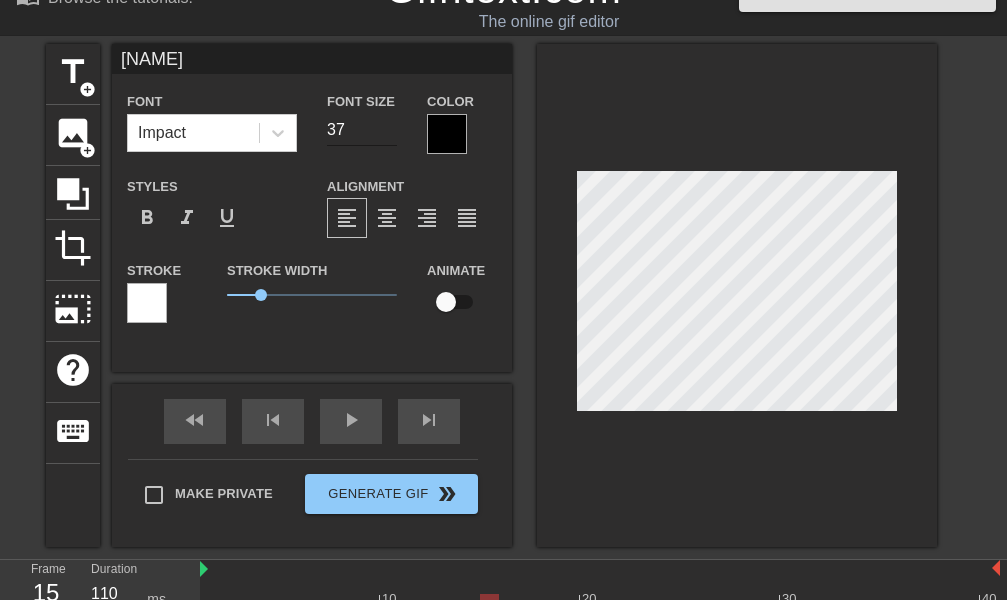 click on "37" at bounding box center [362, 130] 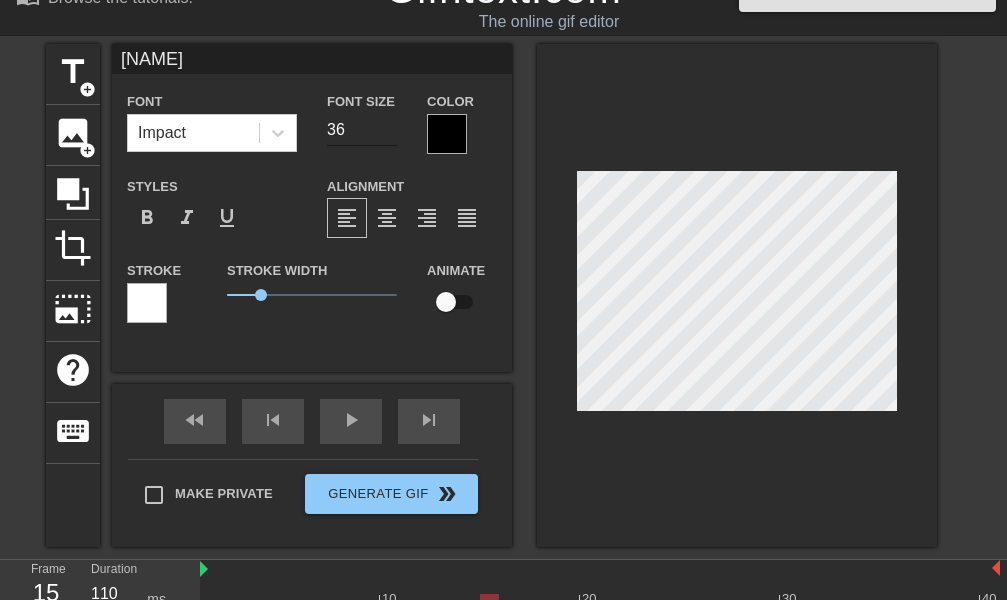 click on "36" at bounding box center (362, 130) 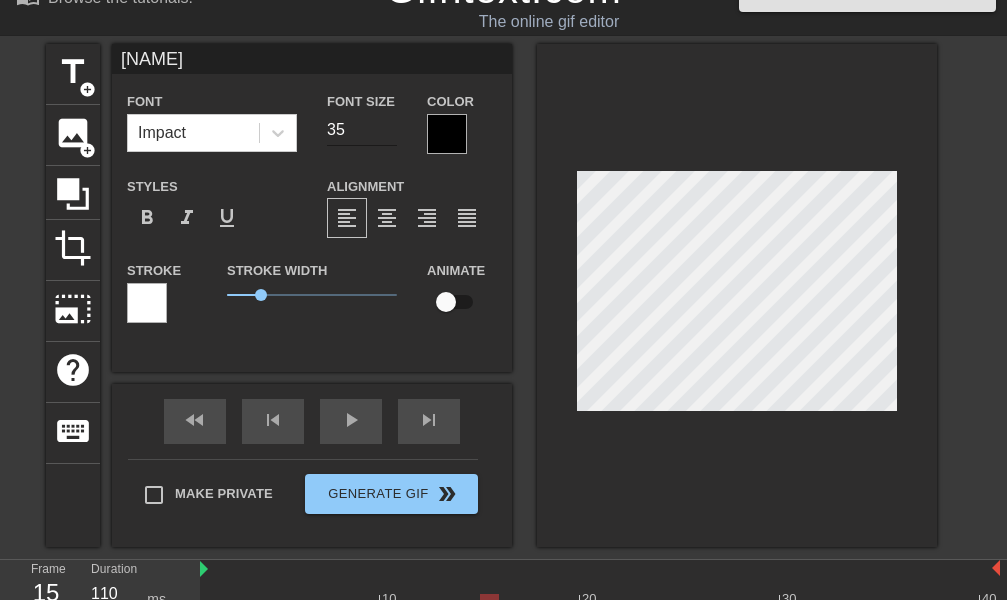 click on "35" at bounding box center [362, 130] 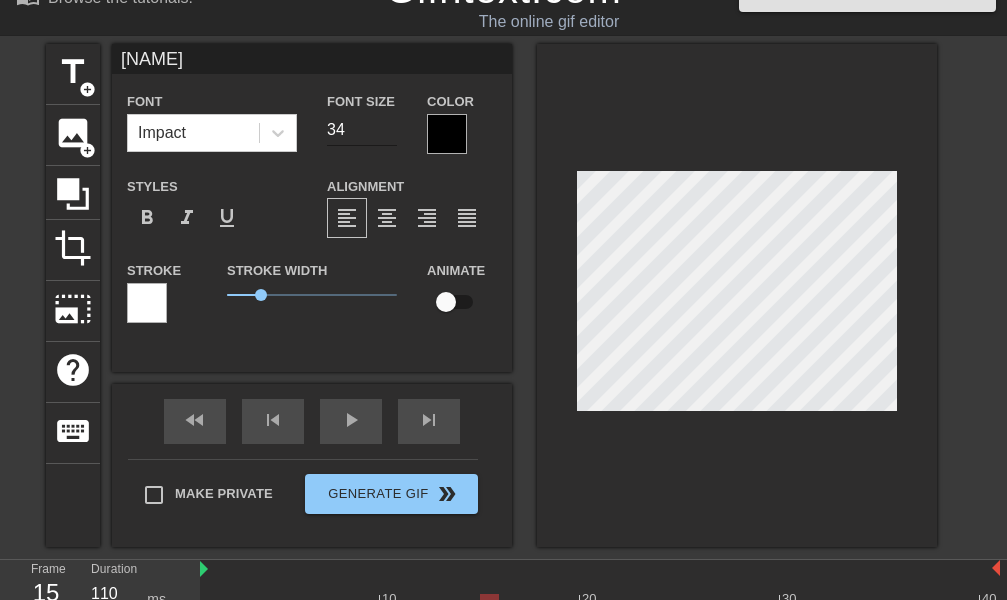 click on "34" at bounding box center (362, 130) 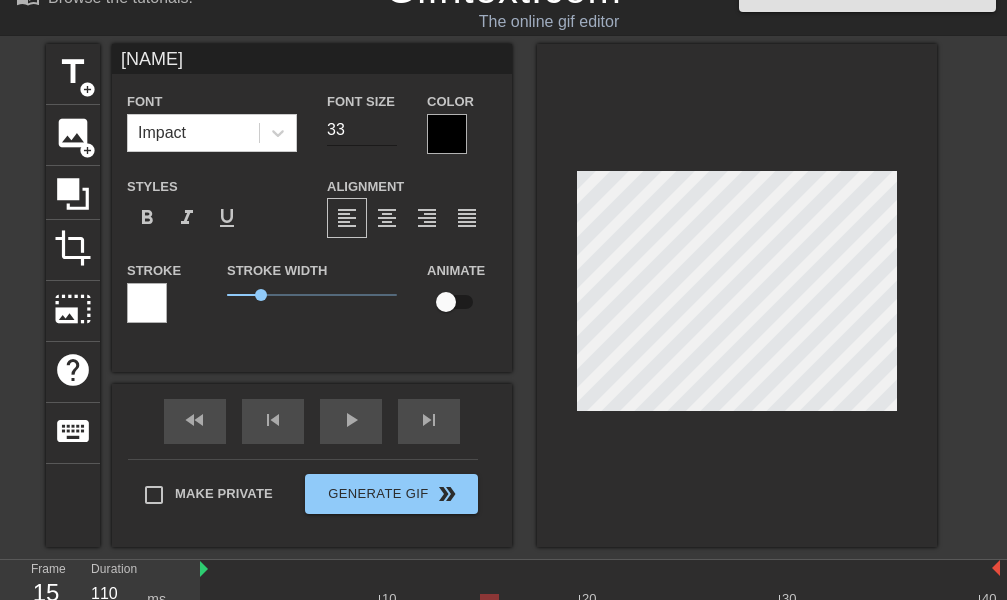 click on "33" at bounding box center (362, 130) 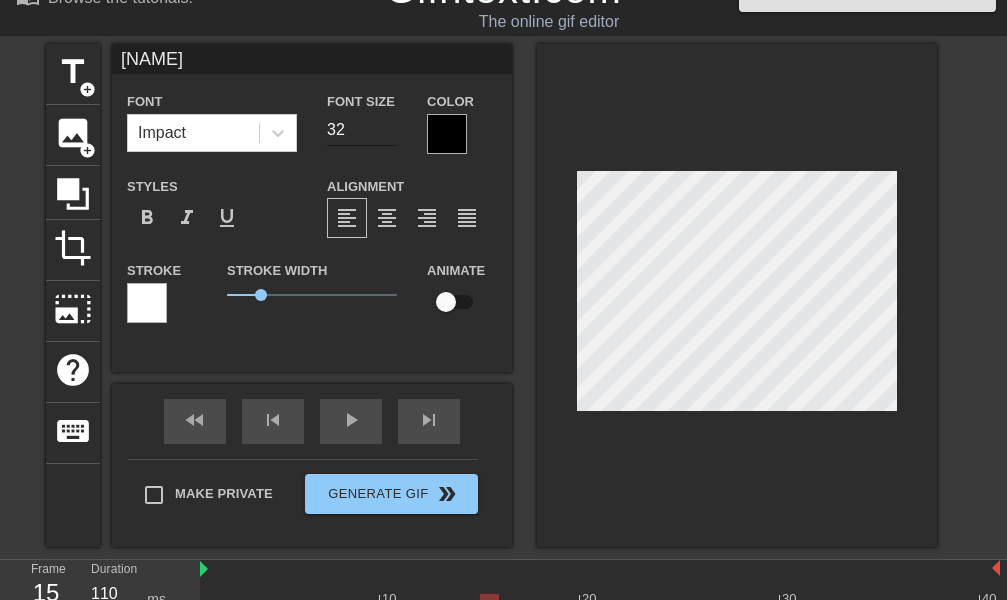 click on "32" at bounding box center [362, 130] 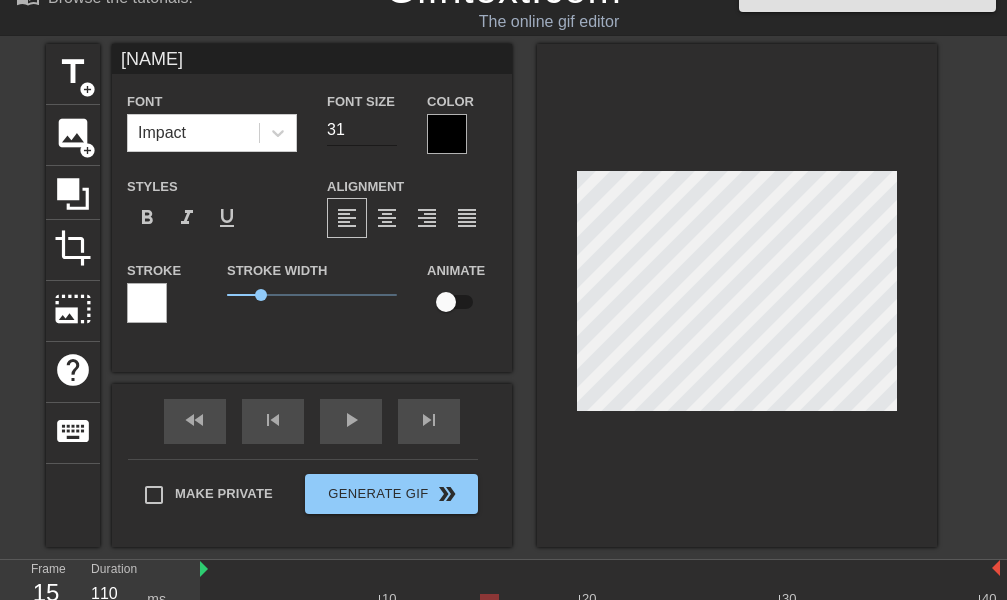 click on "31" at bounding box center [362, 130] 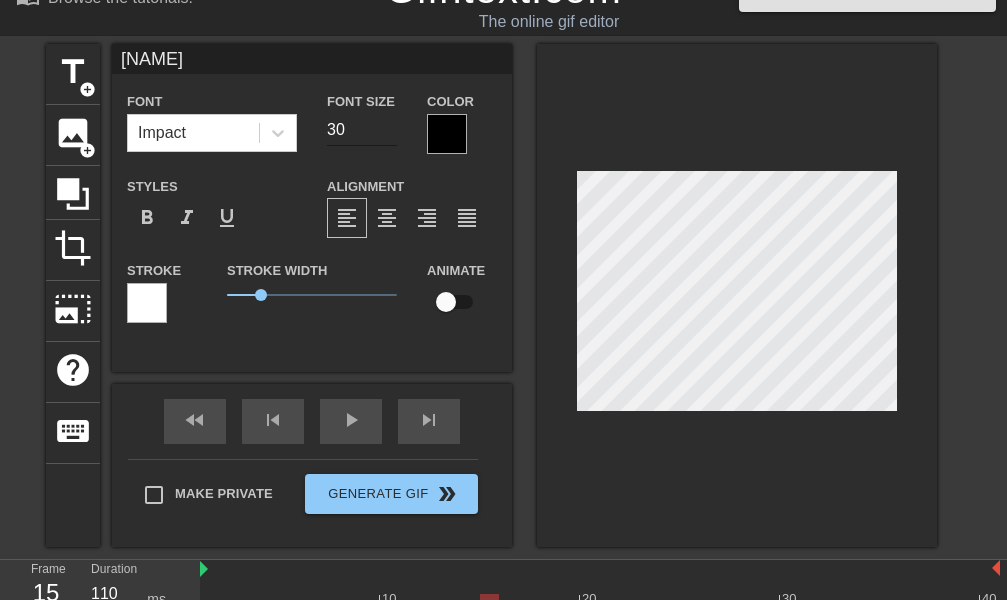 click on "30" at bounding box center (362, 130) 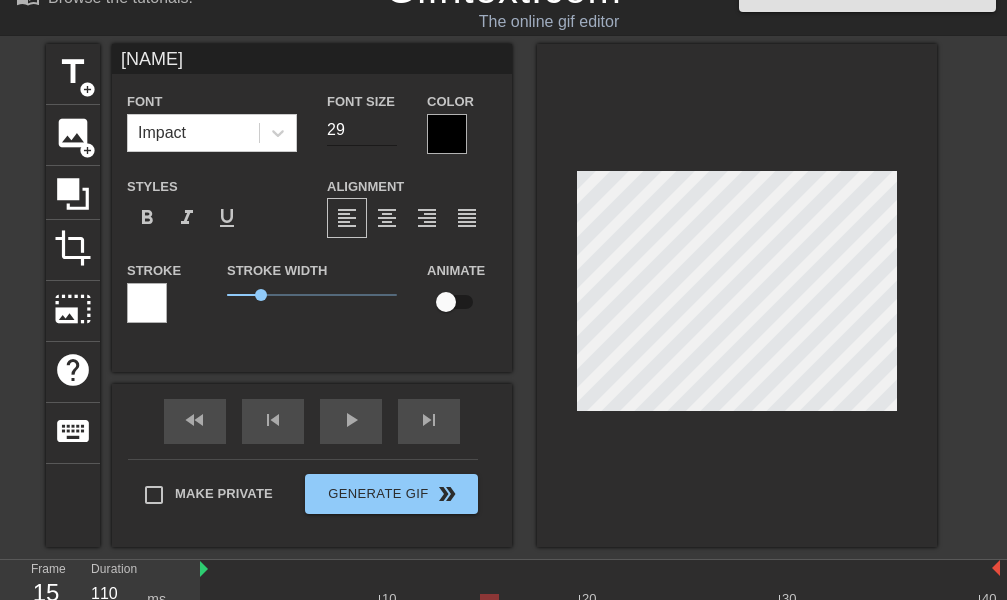 click on "29" at bounding box center (362, 130) 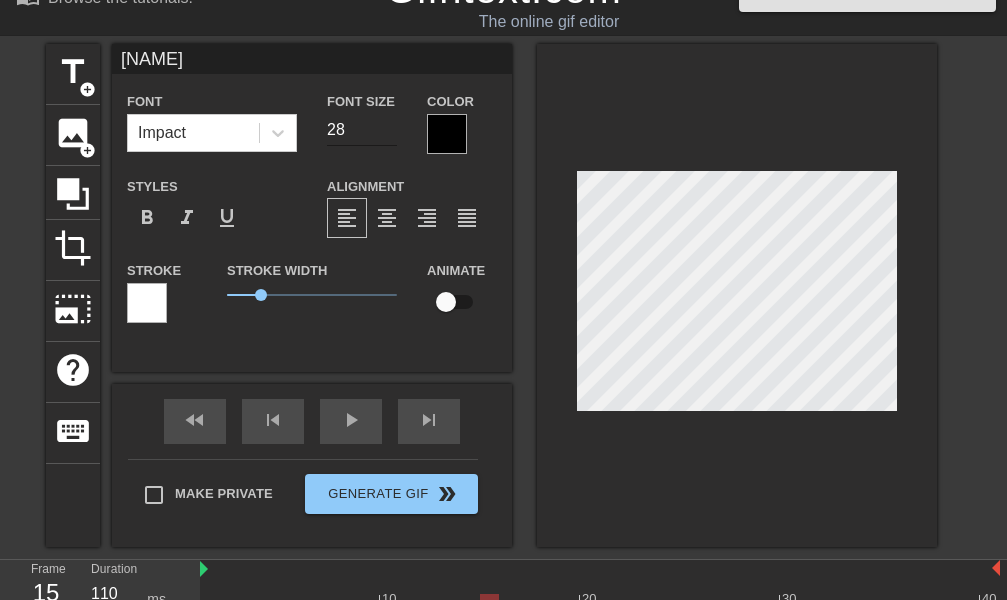 click on "28" at bounding box center [362, 130] 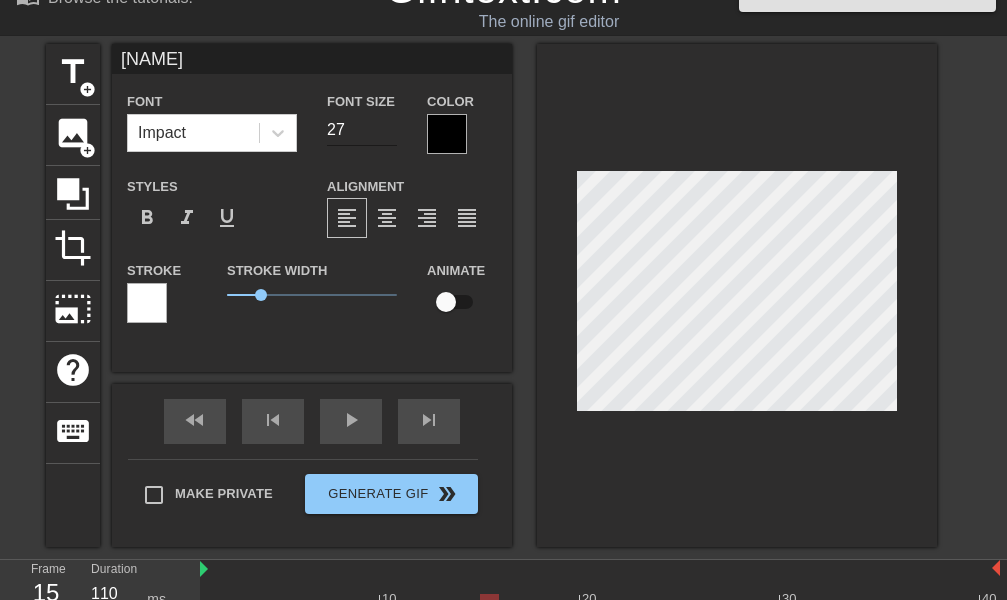 click on "27" at bounding box center [362, 130] 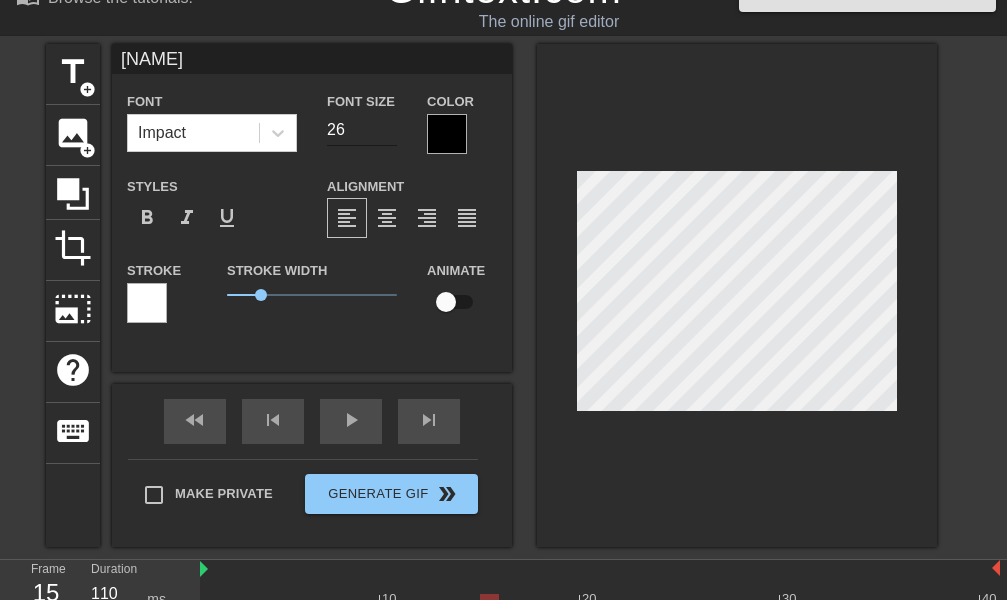 click on "26" at bounding box center [362, 130] 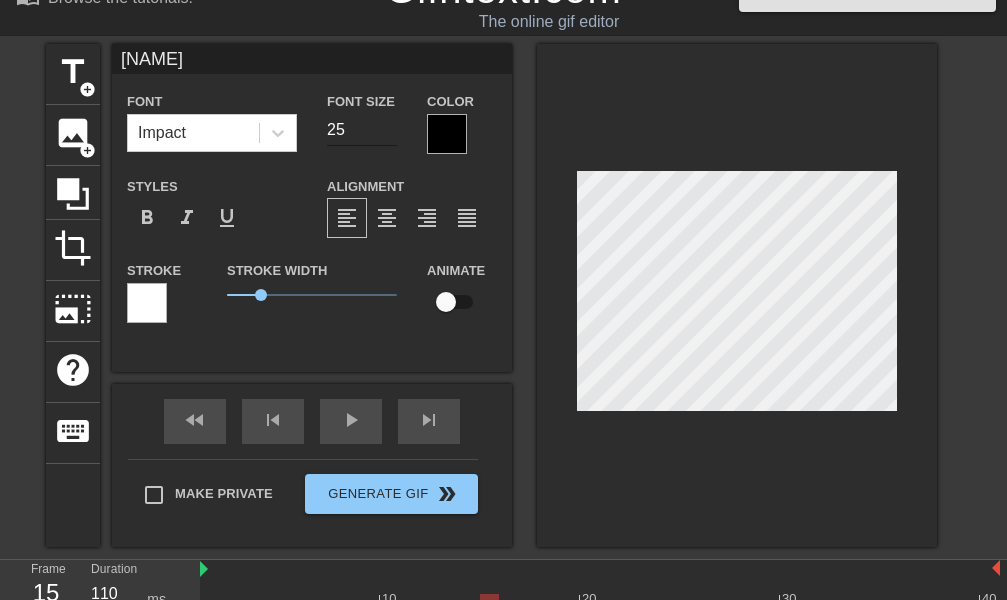 type on "25" 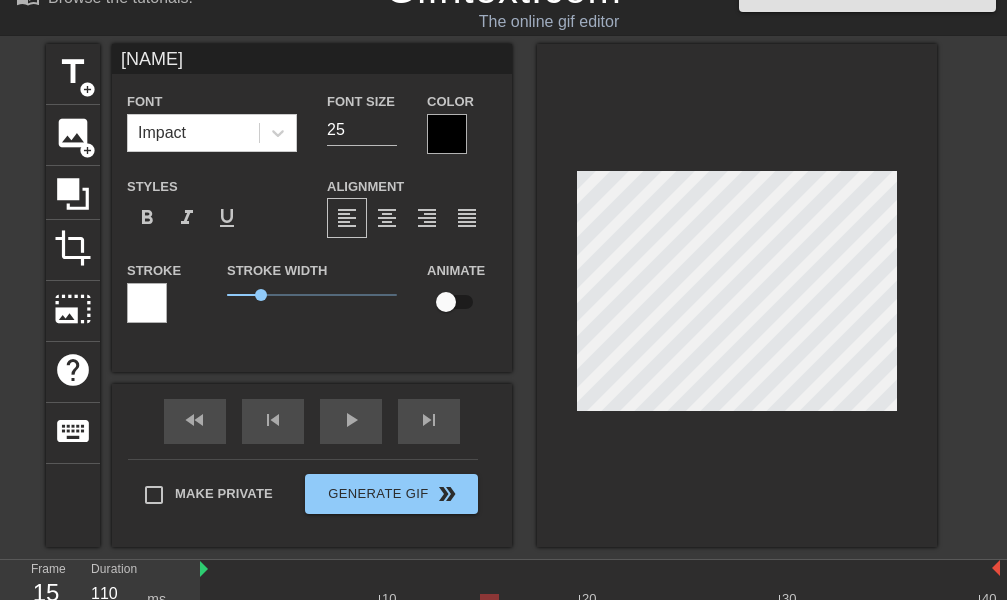 type on "[NAME]" 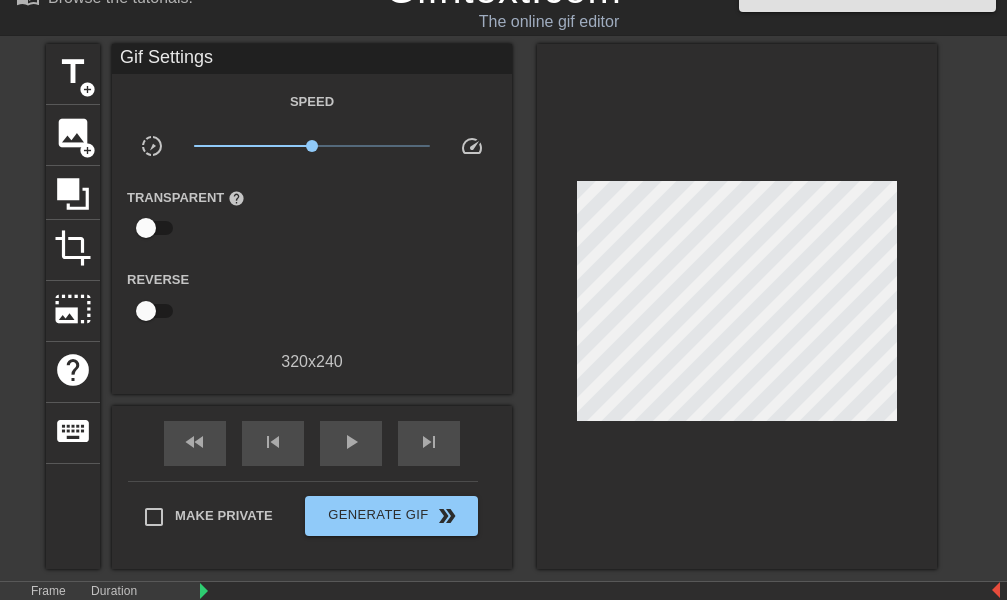 click at bounding box center [737, 306] 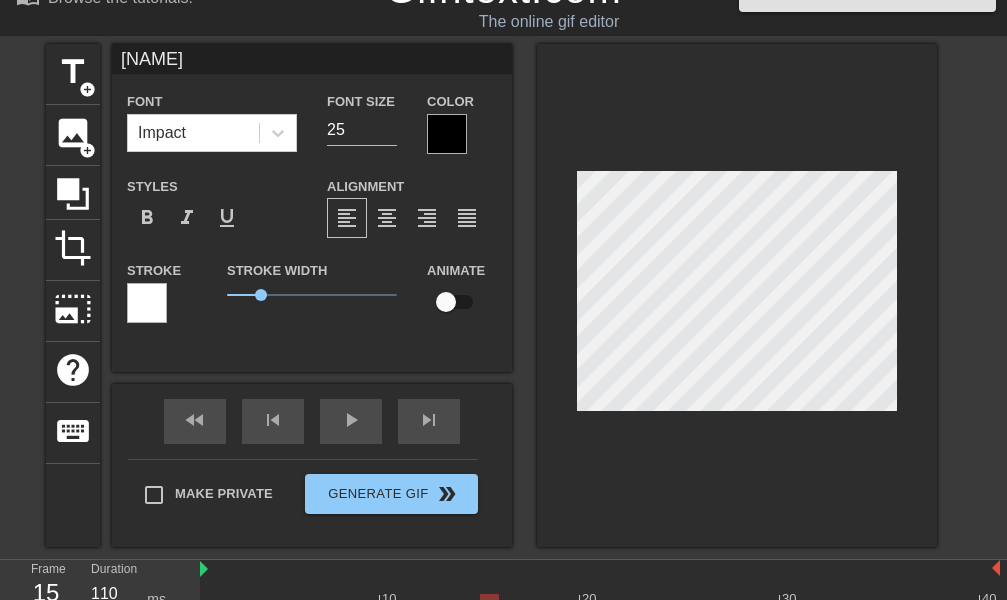 click at bounding box center [447, 134] 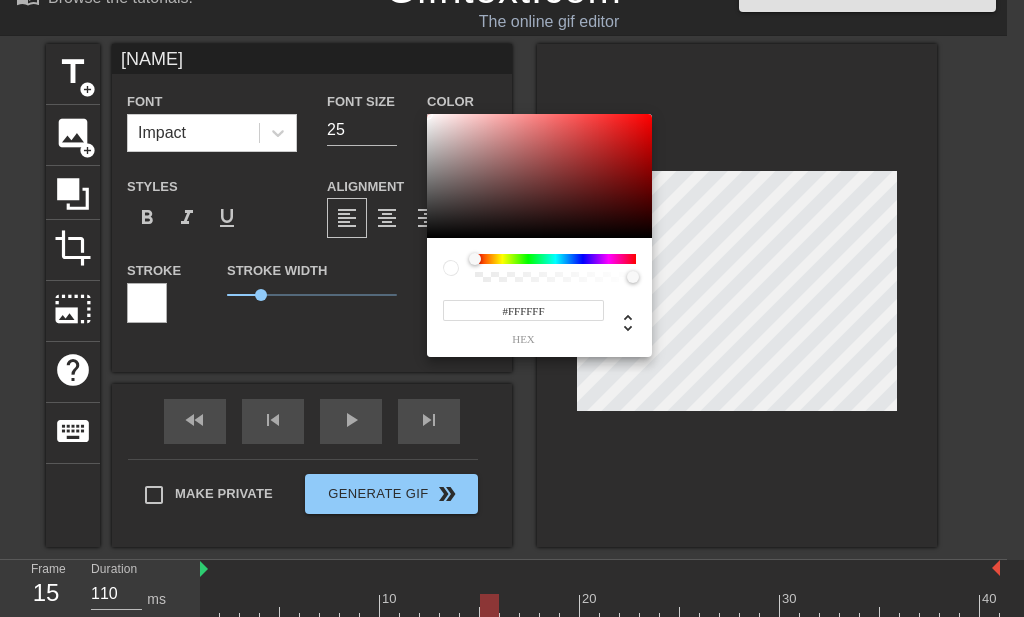 drag, startPoint x: 449, startPoint y: 151, endPoint x: 423, endPoint y: 92, distance: 64.4748 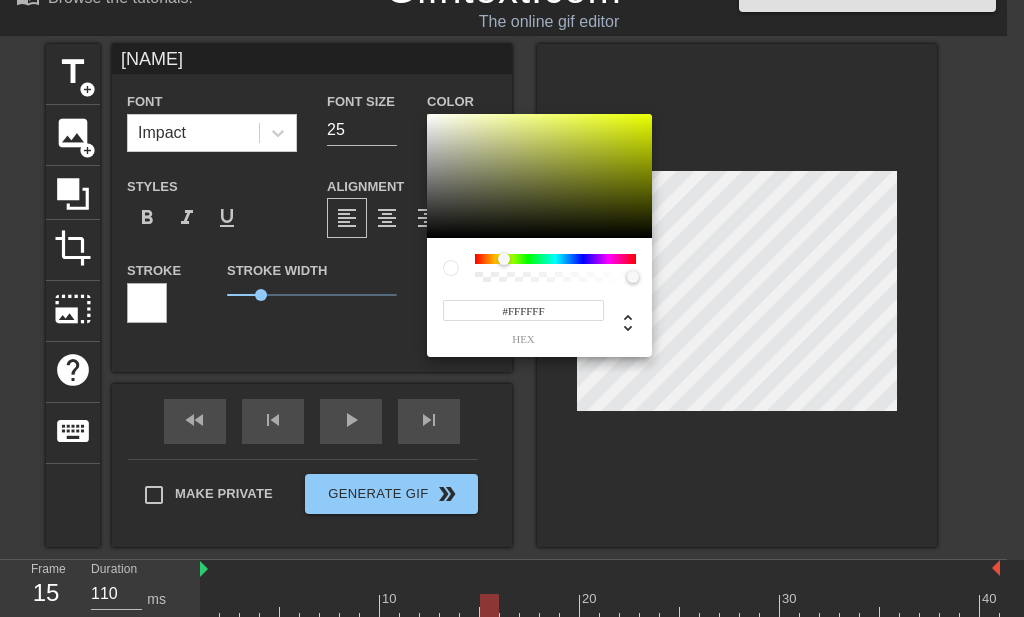 click at bounding box center (555, 259) 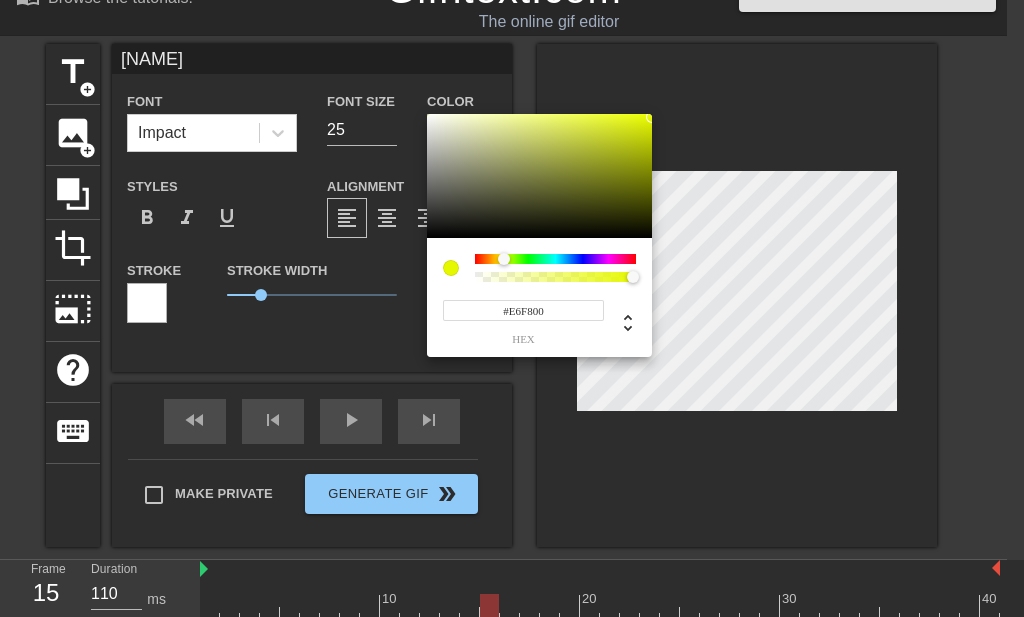 drag, startPoint x: 477, startPoint y: 151, endPoint x: 658, endPoint y: 117, distance: 184.16568 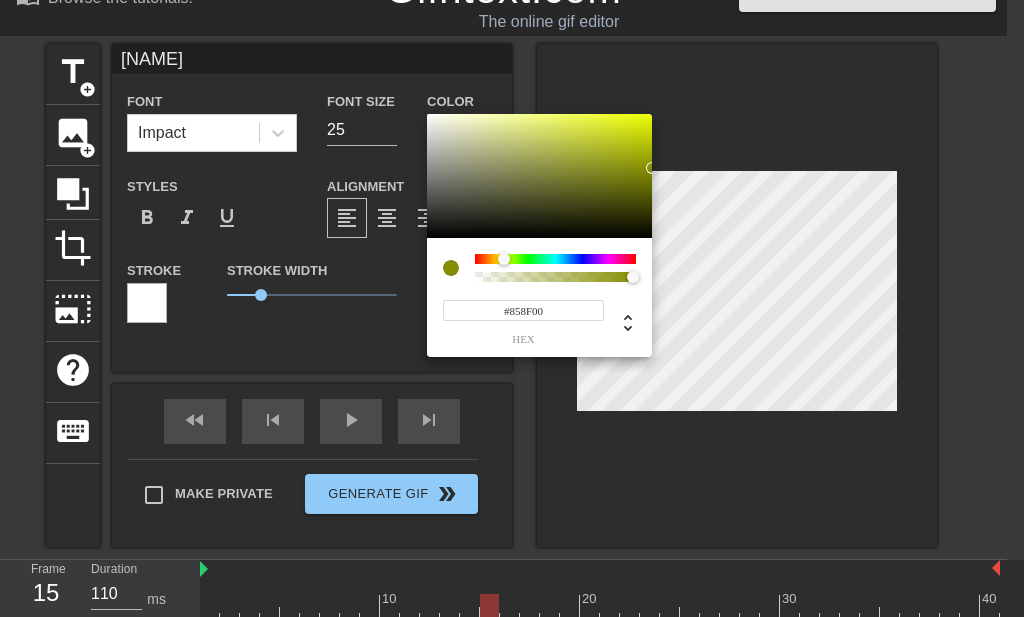 drag, startPoint x: 639, startPoint y: 148, endPoint x: 652, endPoint y: 168, distance: 23.853722 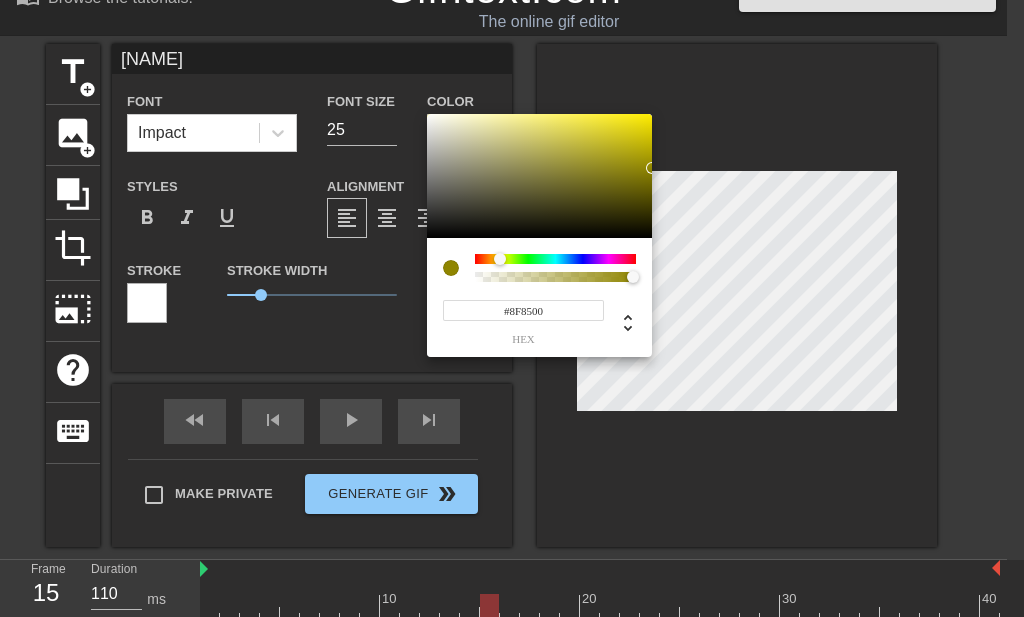 click at bounding box center [500, 259] 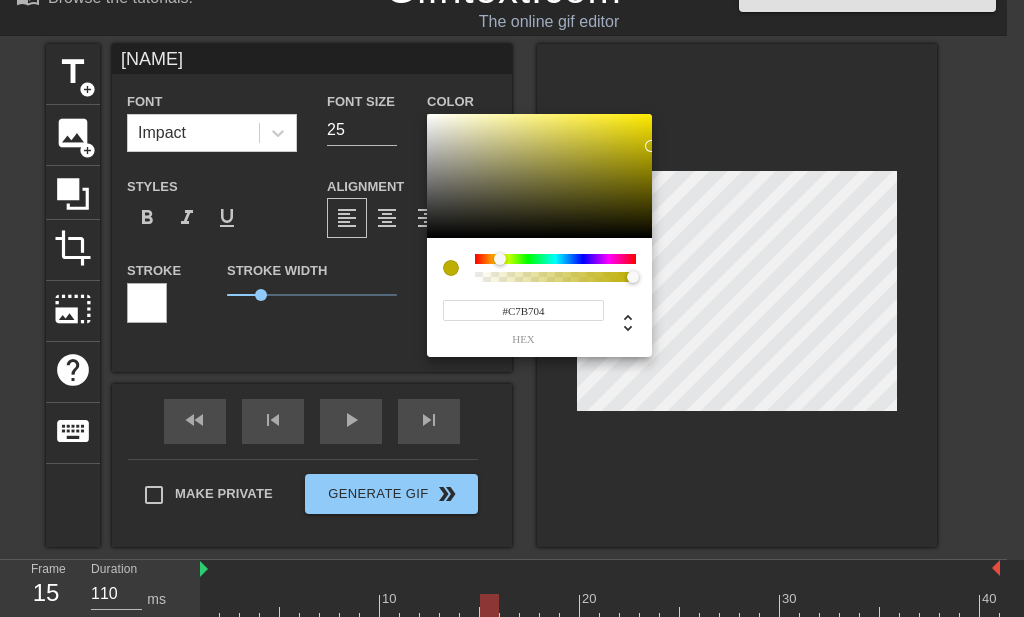 type on "#CBBB05" 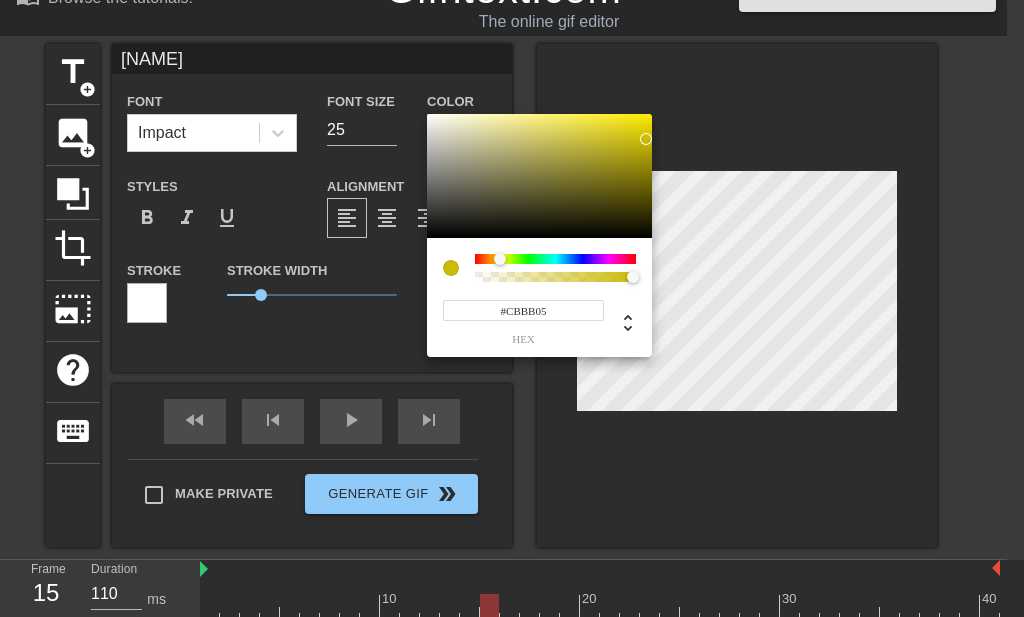 drag, startPoint x: 649, startPoint y: 169, endPoint x: 647, endPoint y: 139, distance: 30.066593 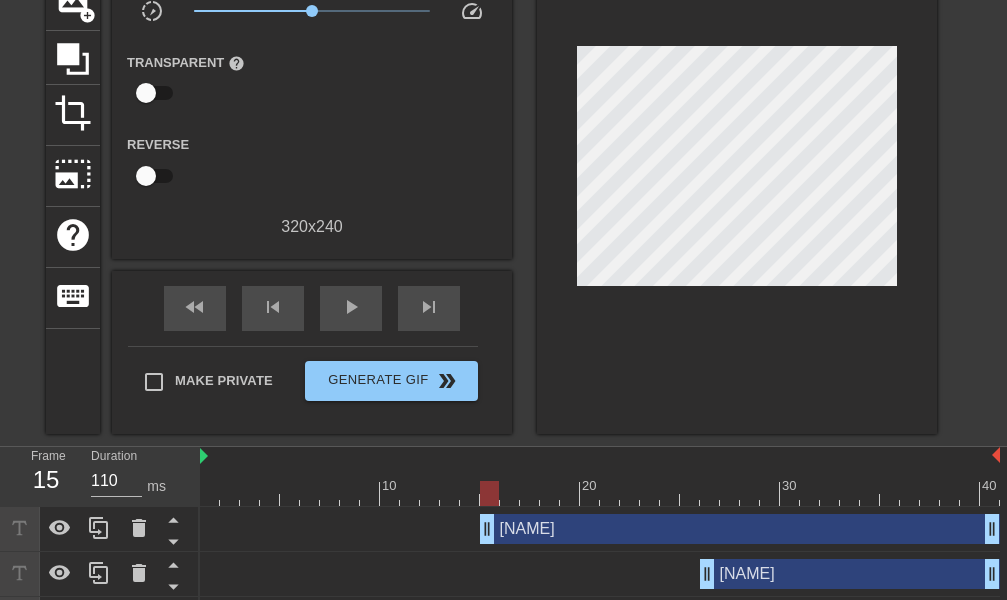 scroll, scrollTop: 260, scrollLeft: 0, axis: vertical 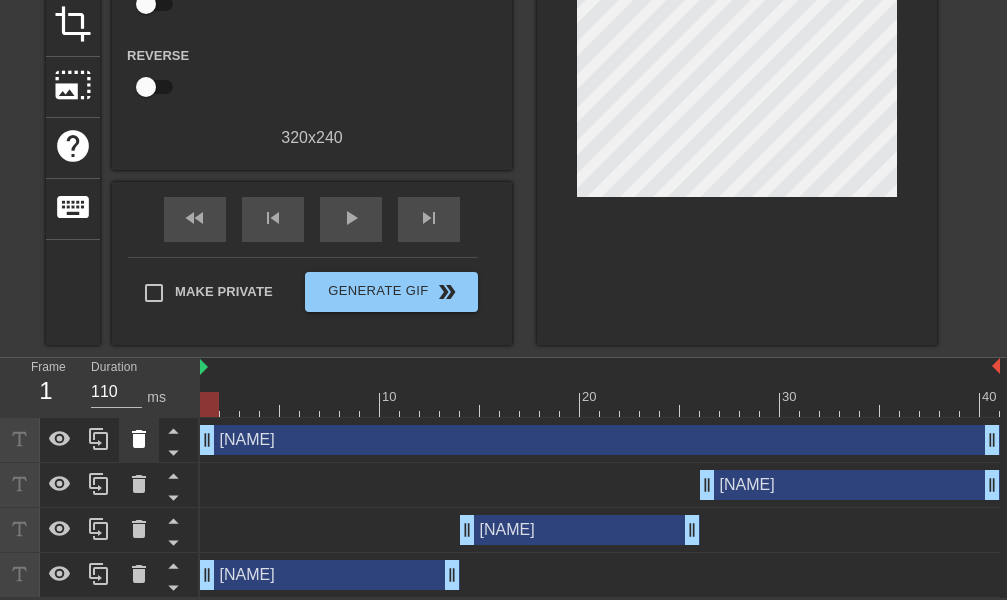 drag, startPoint x: 485, startPoint y: 436, endPoint x: 124, endPoint y: 439, distance: 361.01245 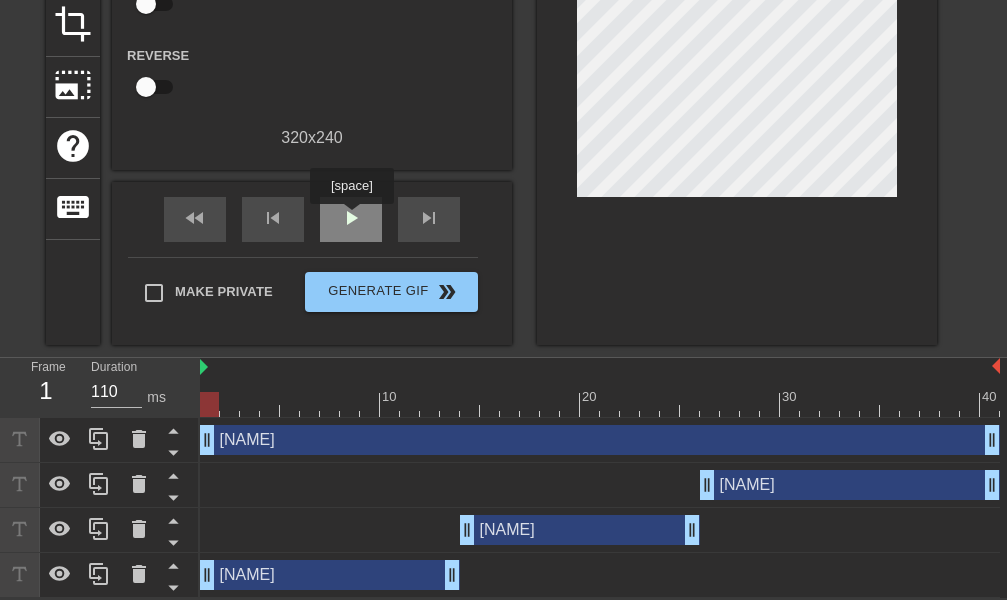 click on "play_arrow" at bounding box center [351, 218] 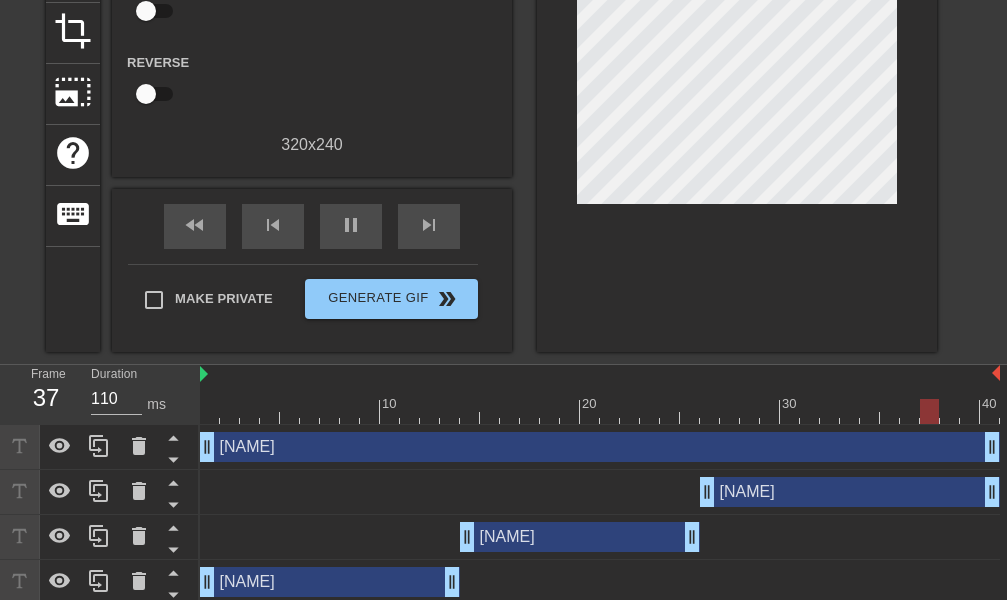 scroll, scrollTop: 260, scrollLeft: 0, axis: vertical 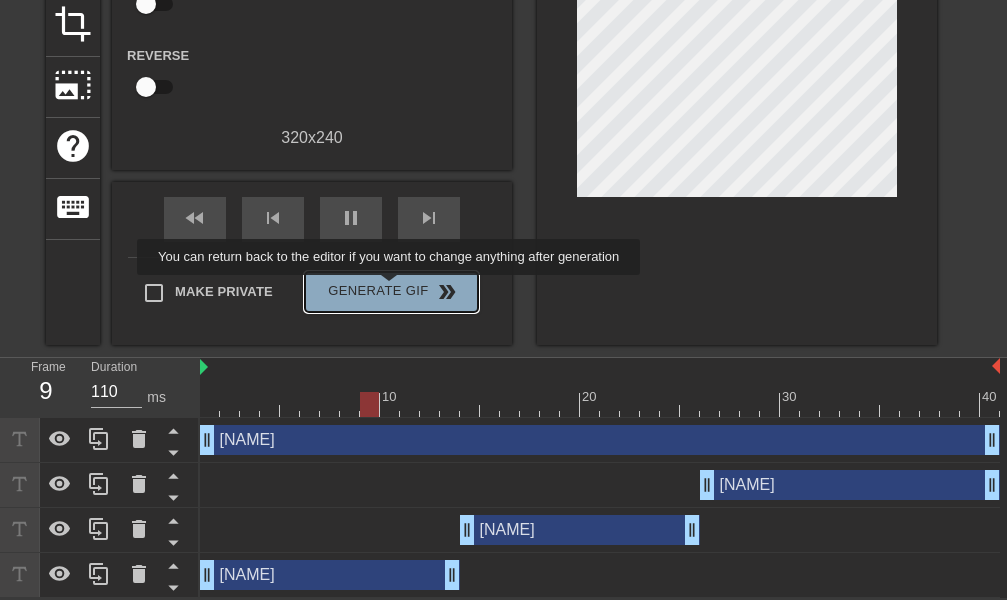 type on "120" 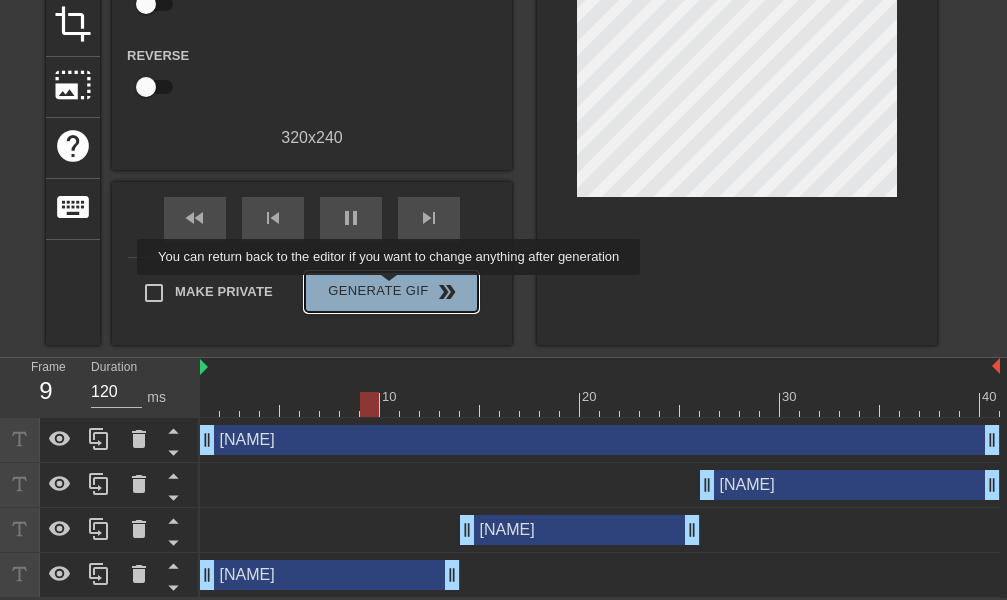 click on "Generate Gif double_arrow" at bounding box center (391, 292) 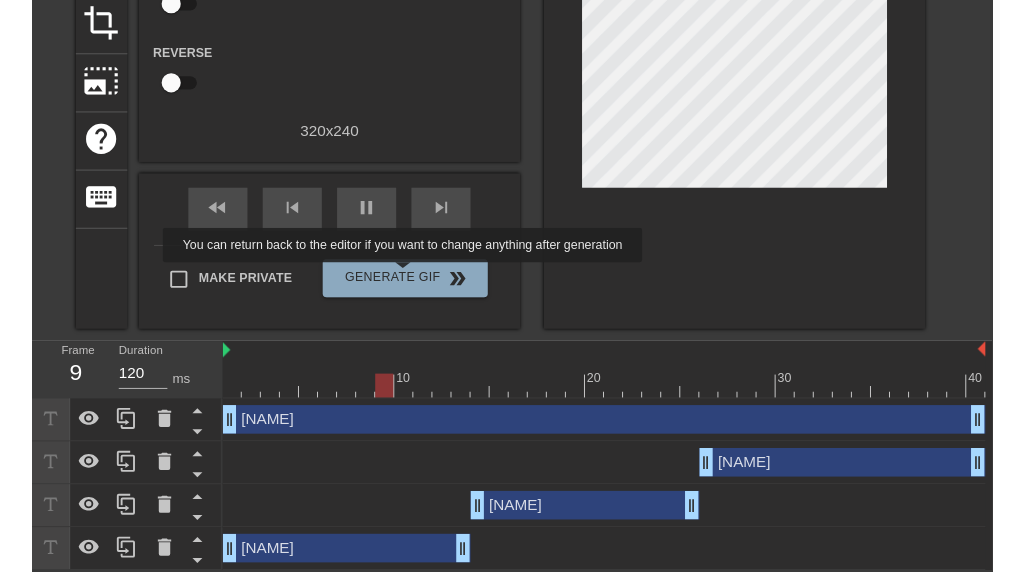scroll, scrollTop: 0, scrollLeft: 0, axis: both 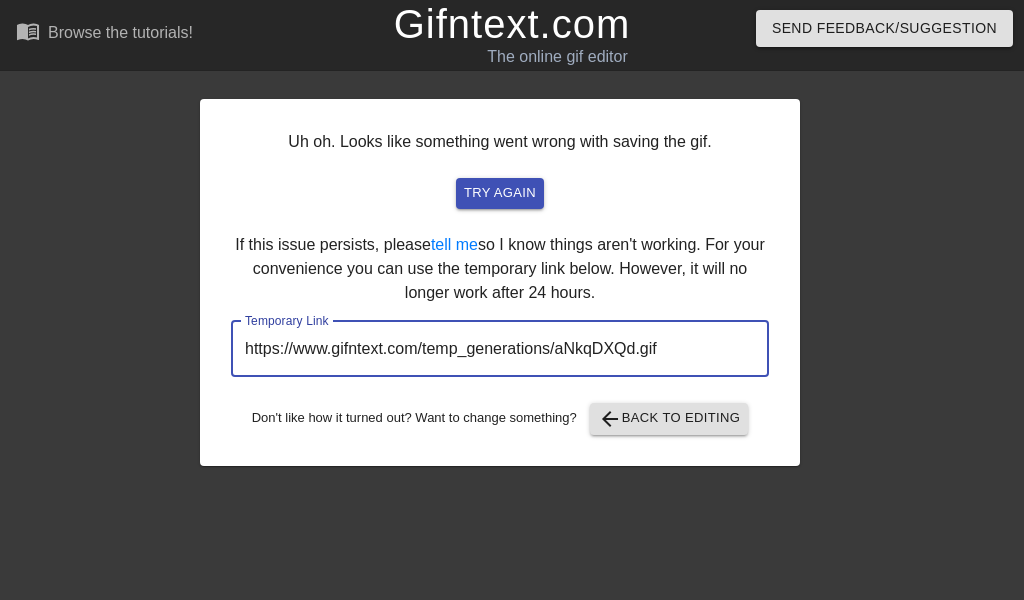 click on "https://www.gifntext.com/temp_generations/aNkqDXQd.gif" at bounding box center [500, 349] 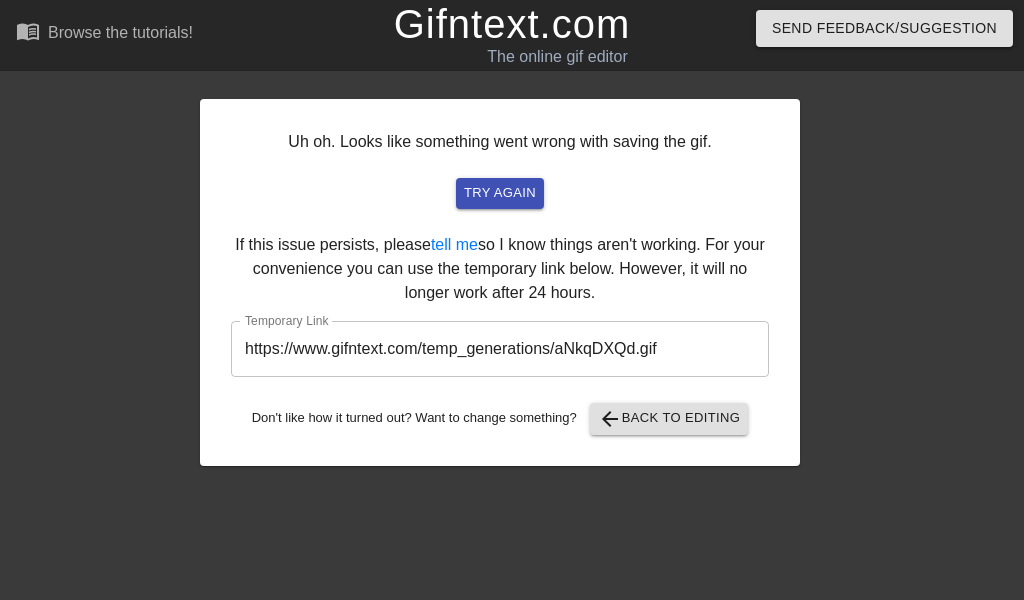 click on "Uh oh. Looks like something went wrong with saving the gif. try again If this issue persists, please tell me so I know things aren't working. For your convenience you can use the temporary link below. However, it will no longer work after 24 hours. Temporary Link https://www.gifntext.com/temp_generations/aNkqDXQd.gif ​ Don't like how it turned out? Want to change something? arrow_back Back to Editing title add_circle image add_circle crop photo_size_select_large help keyboard fast_rewind skip_previous pause skip_next Make Private GenerateGif double_arrow" at bounding box center [512, 272] 